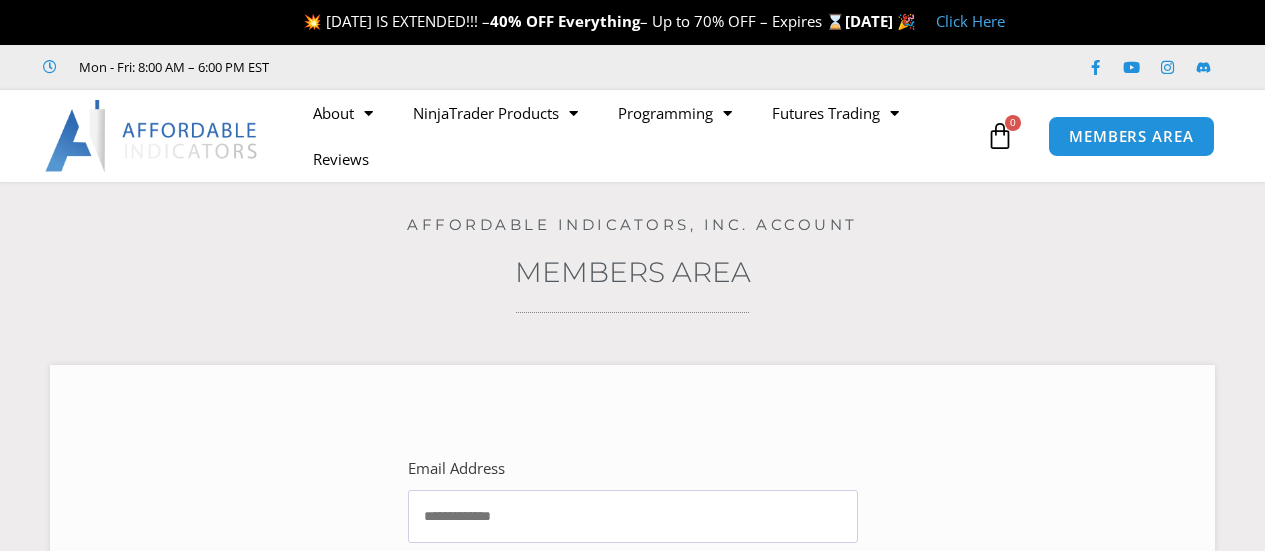 scroll, scrollTop: 0, scrollLeft: 0, axis: both 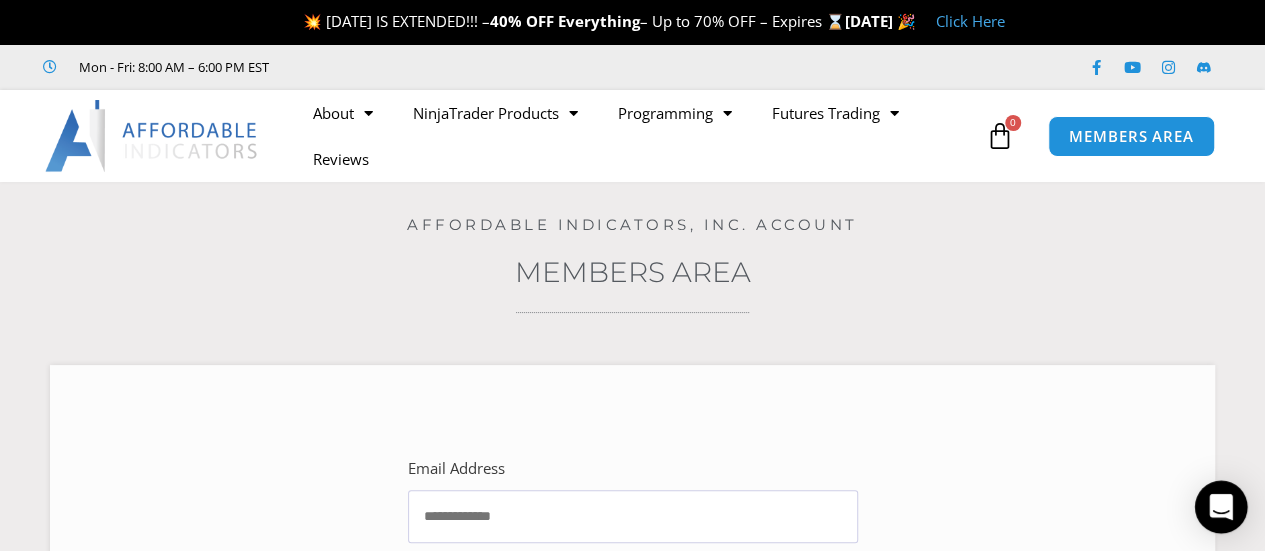 click 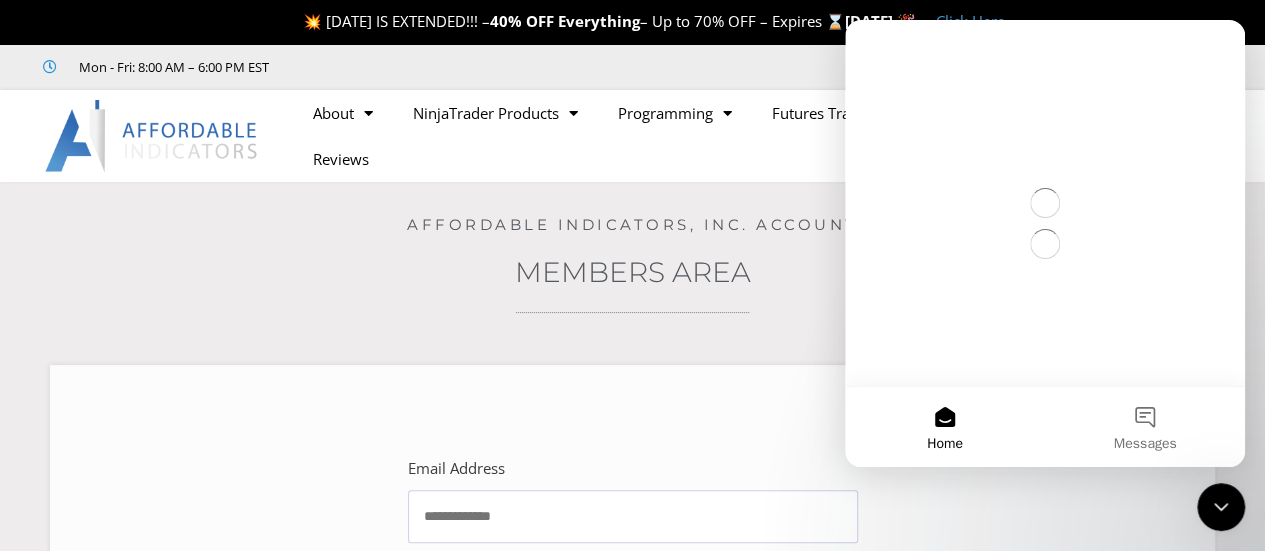 scroll, scrollTop: 0, scrollLeft: 0, axis: both 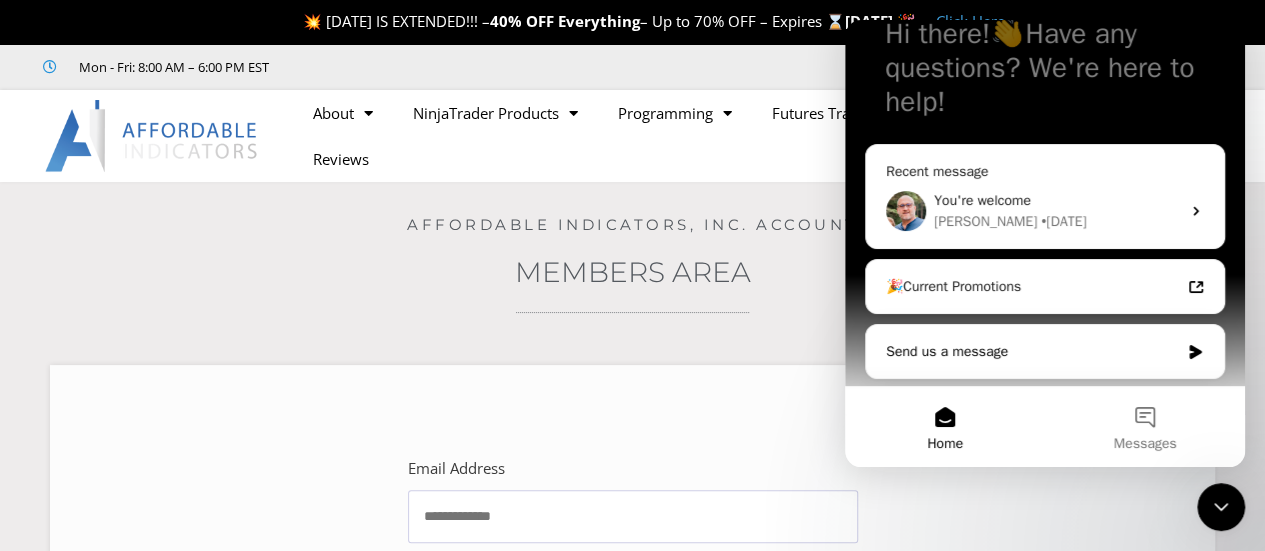 click on "Send us a message" at bounding box center [1032, 351] 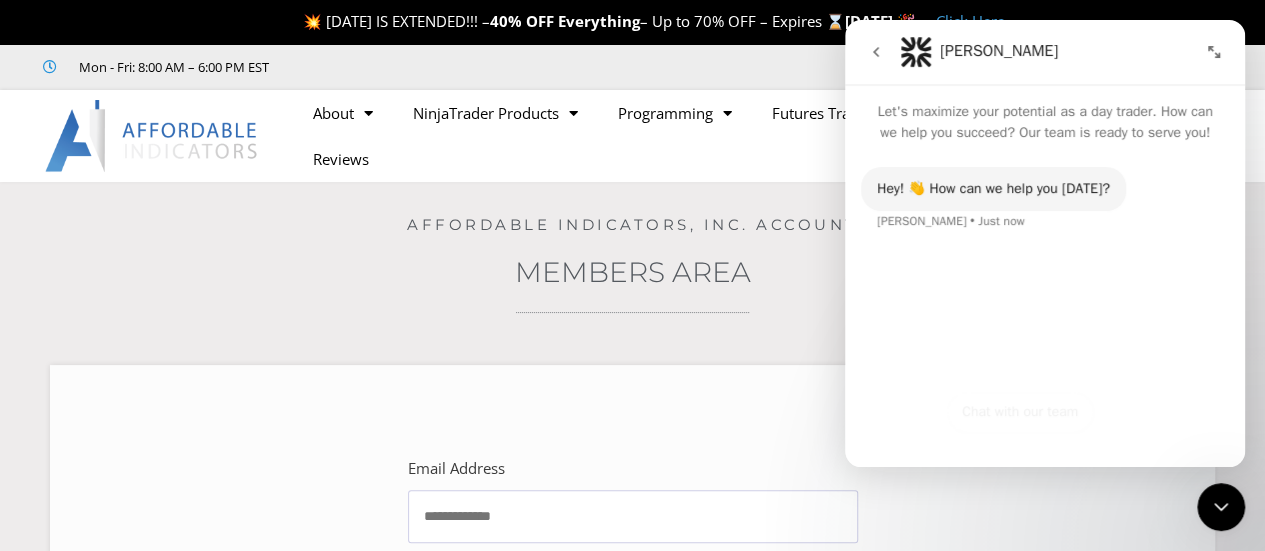 scroll, scrollTop: 0, scrollLeft: 0, axis: both 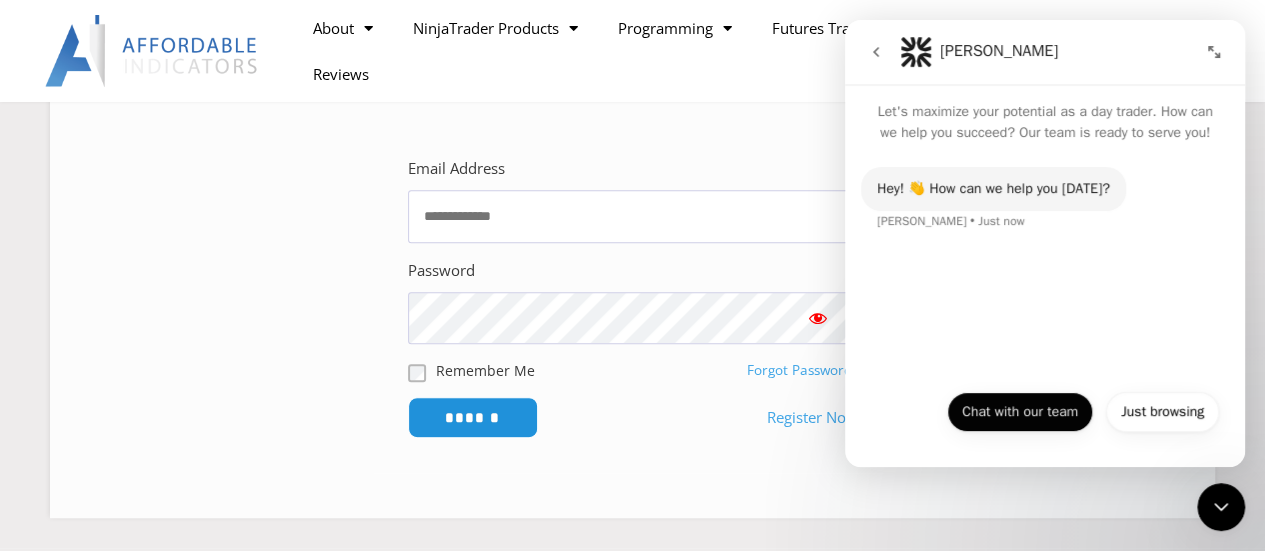 click on "Chat with our team" at bounding box center (1020, 412) 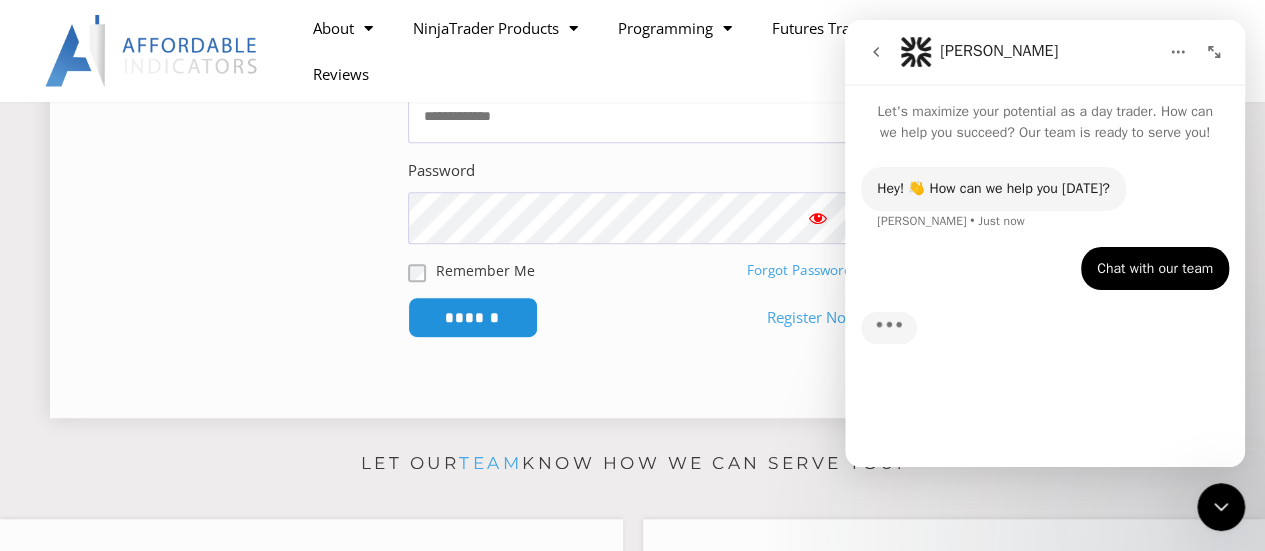 scroll, scrollTop: 100, scrollLeft: 0, axis: vertical 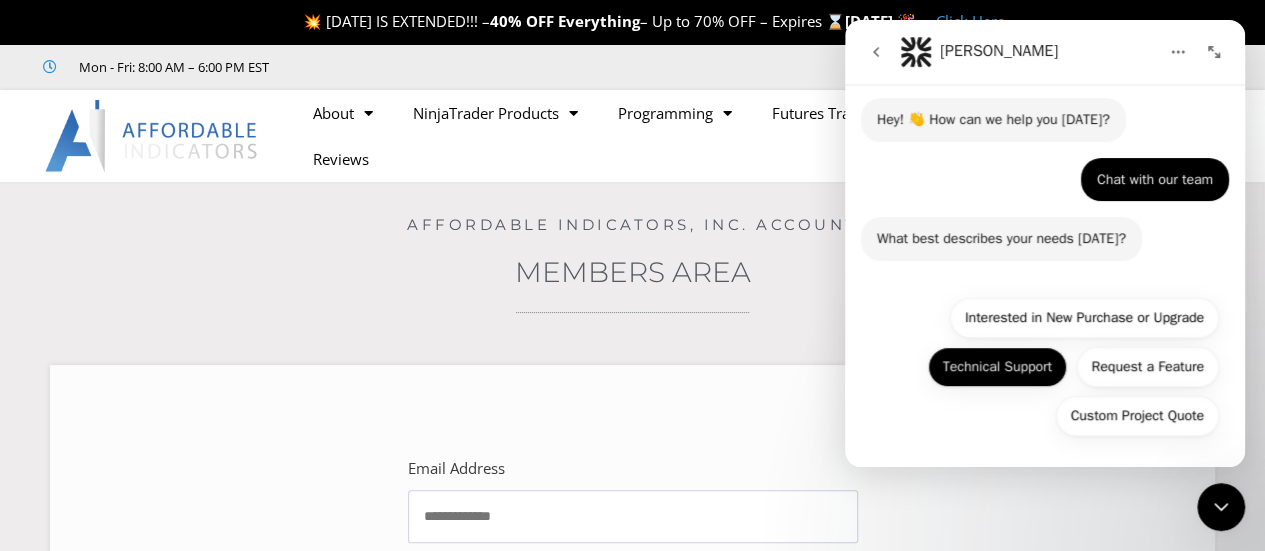 click on "Technical Support" at bounding box center (997, 367) 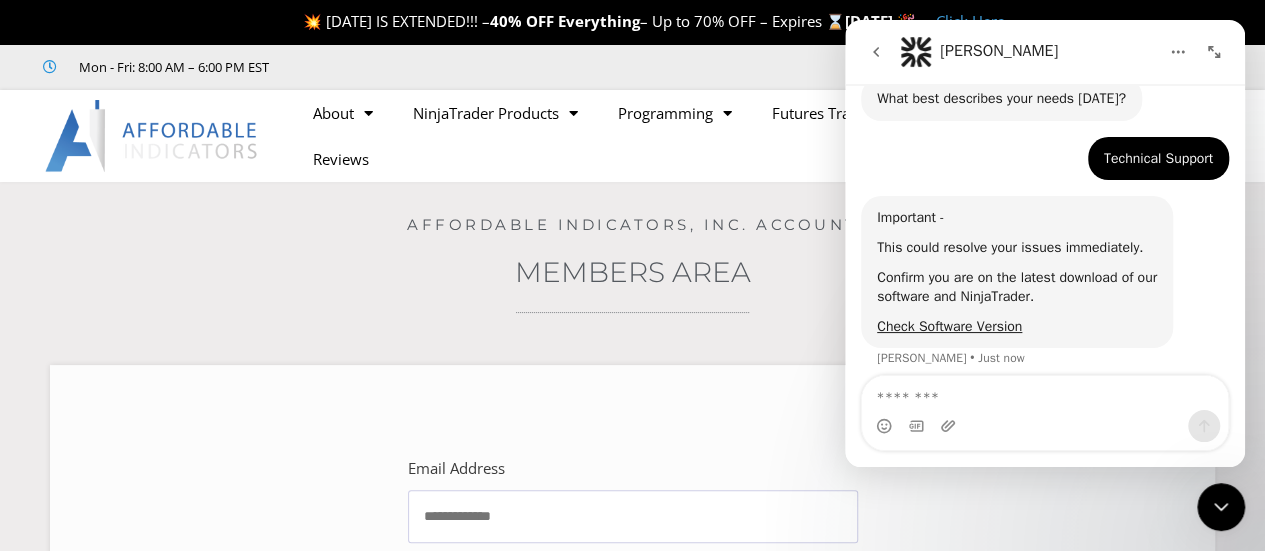 scroll, scrollTop: 222, scrollLeft: 0, axis: vertical 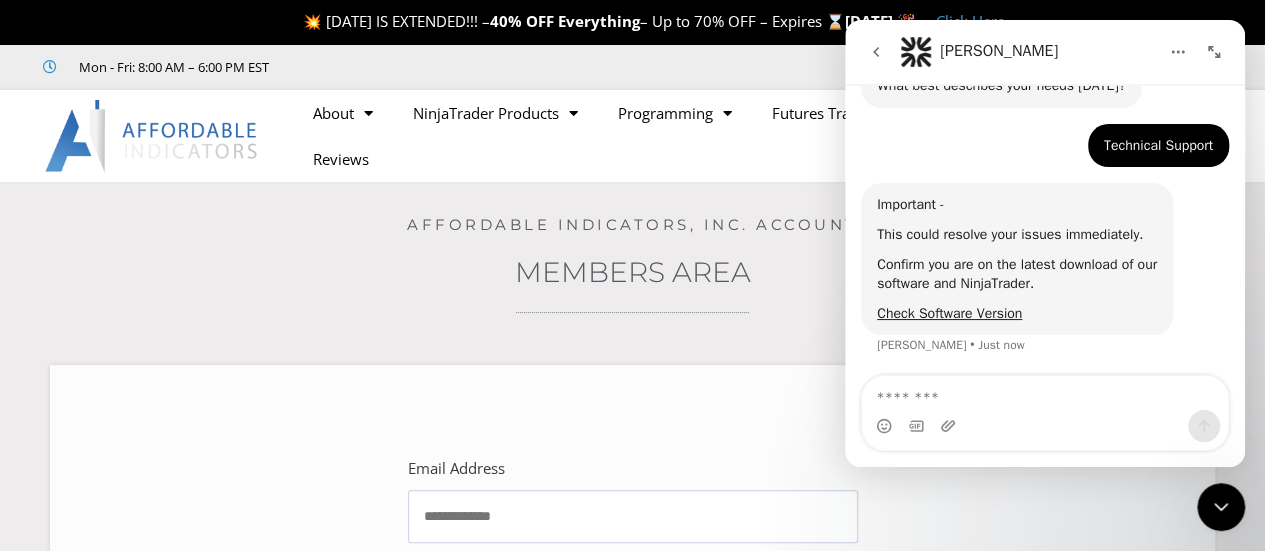 type on "*" 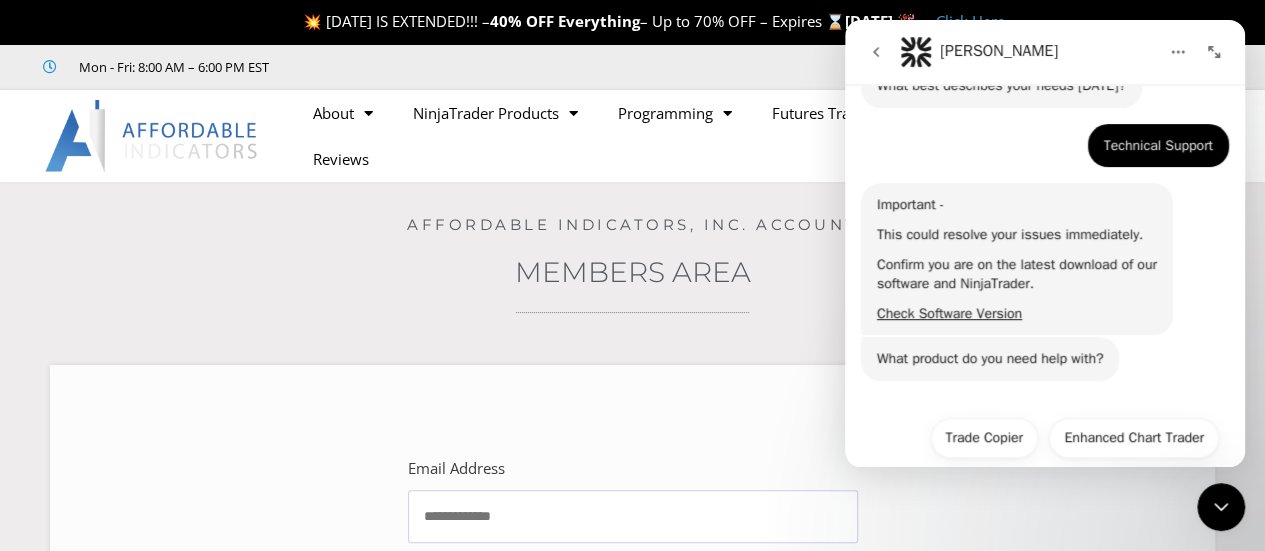scroll, scrollTop: 293, scrollLeft: 0, axis: vertical 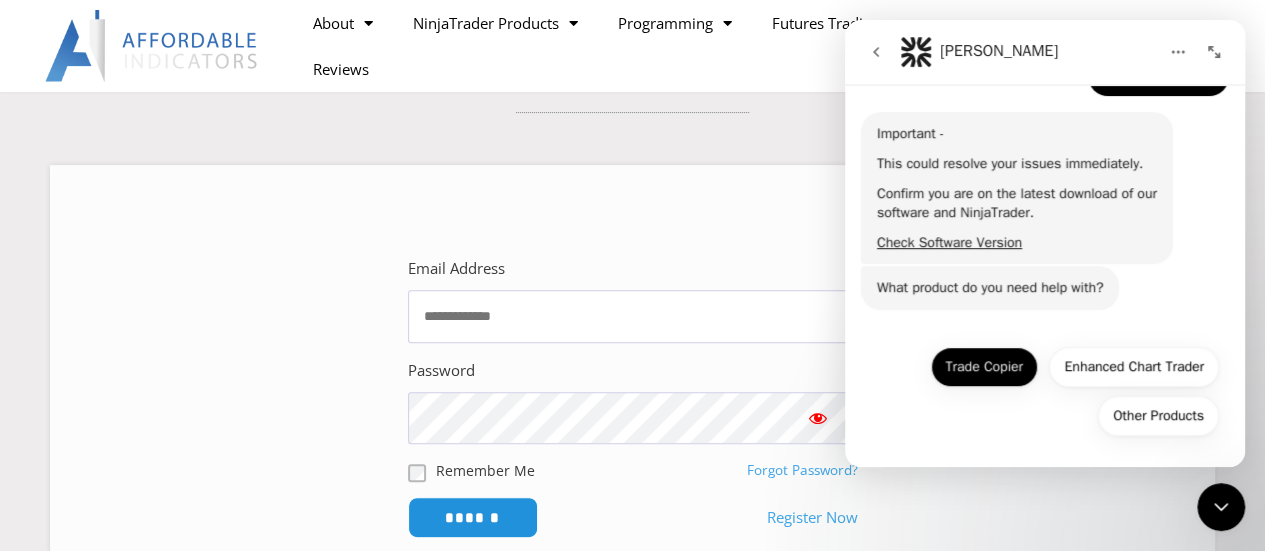 click on "Trade Copier" at bounding box center (984, 367) 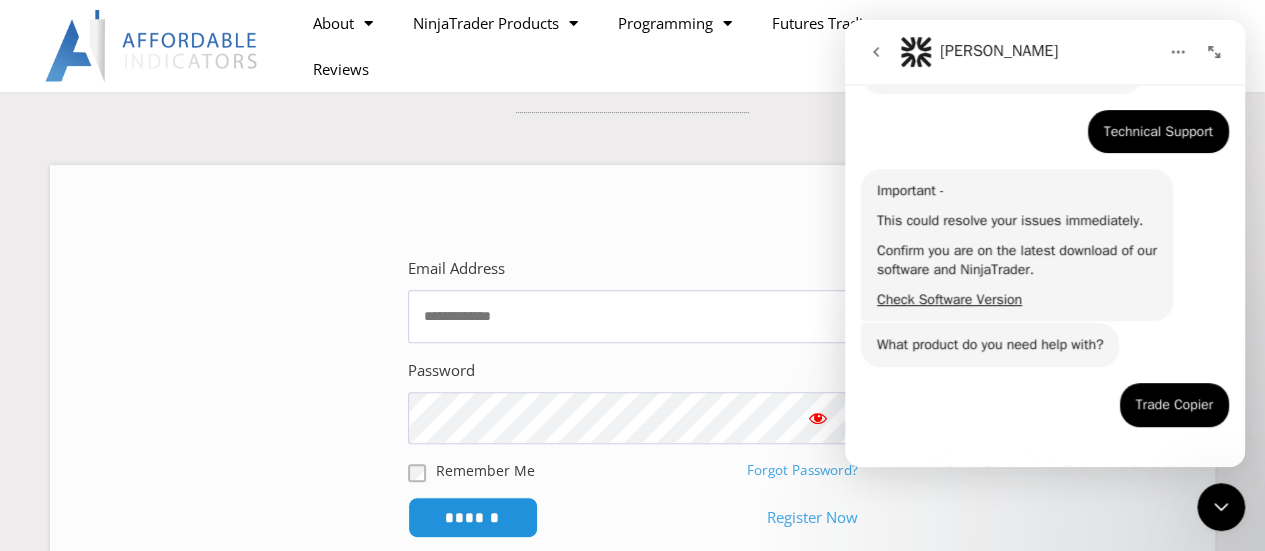 scroll, scrollTop: 300, scrollLeft: 0, axis: vertical 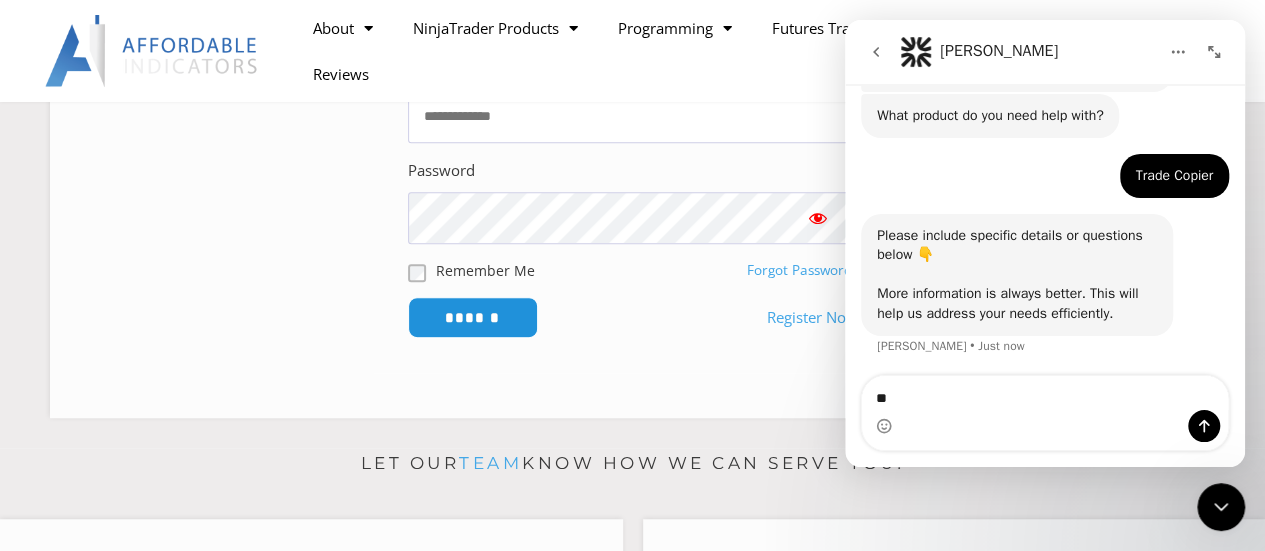 type on "*" 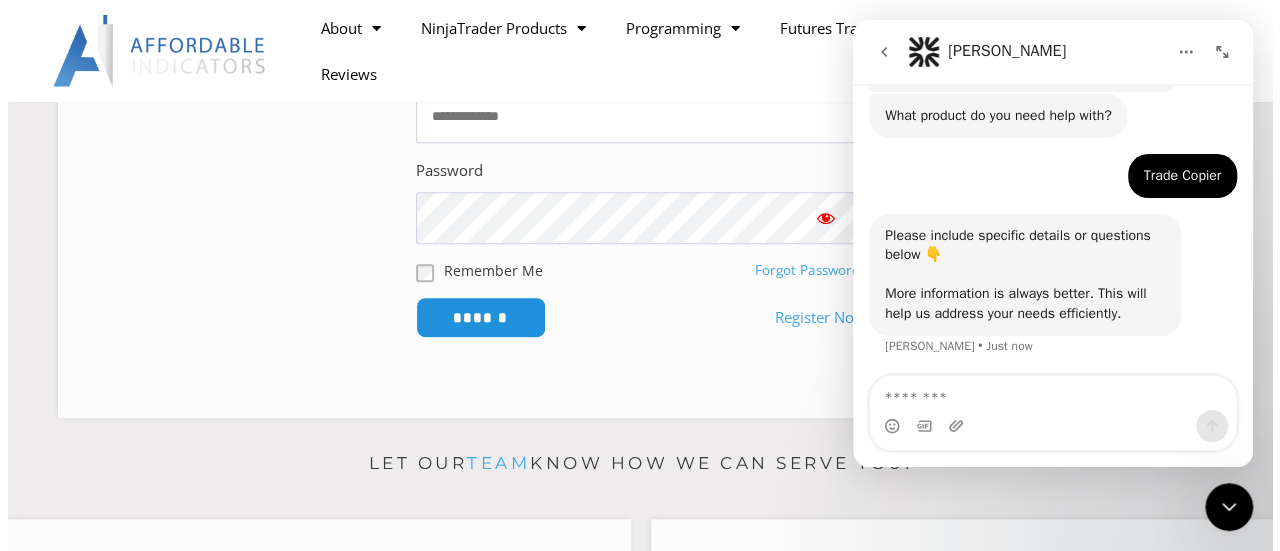 scroll, scrollTop: 540, scrollLeft: 0, axis: vertical 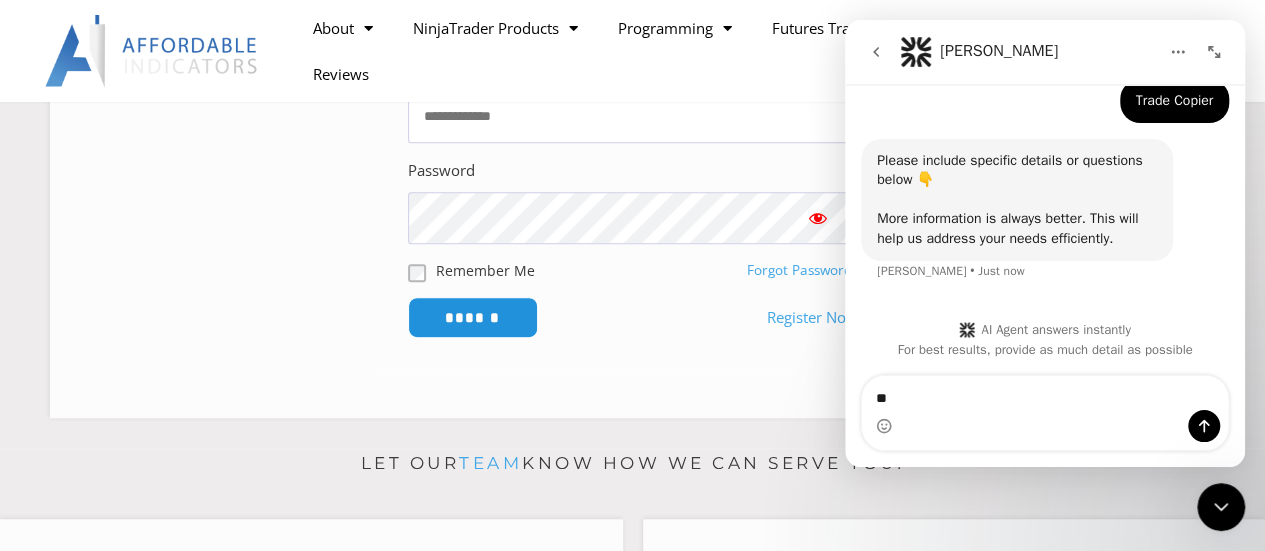 type on "*" 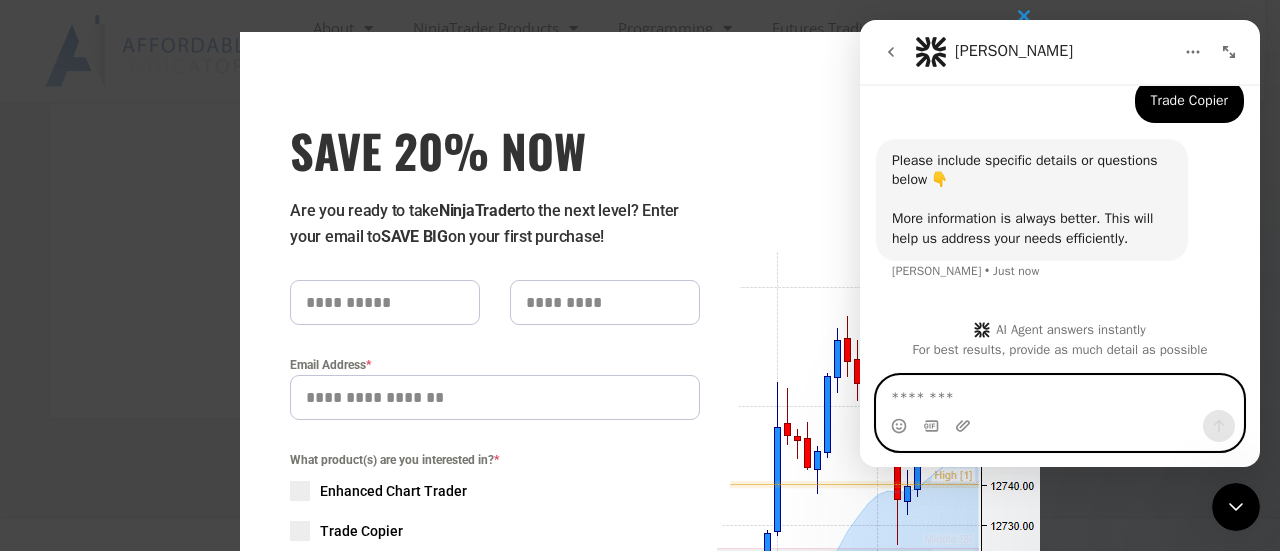 click at bounding box center [1060, 393] 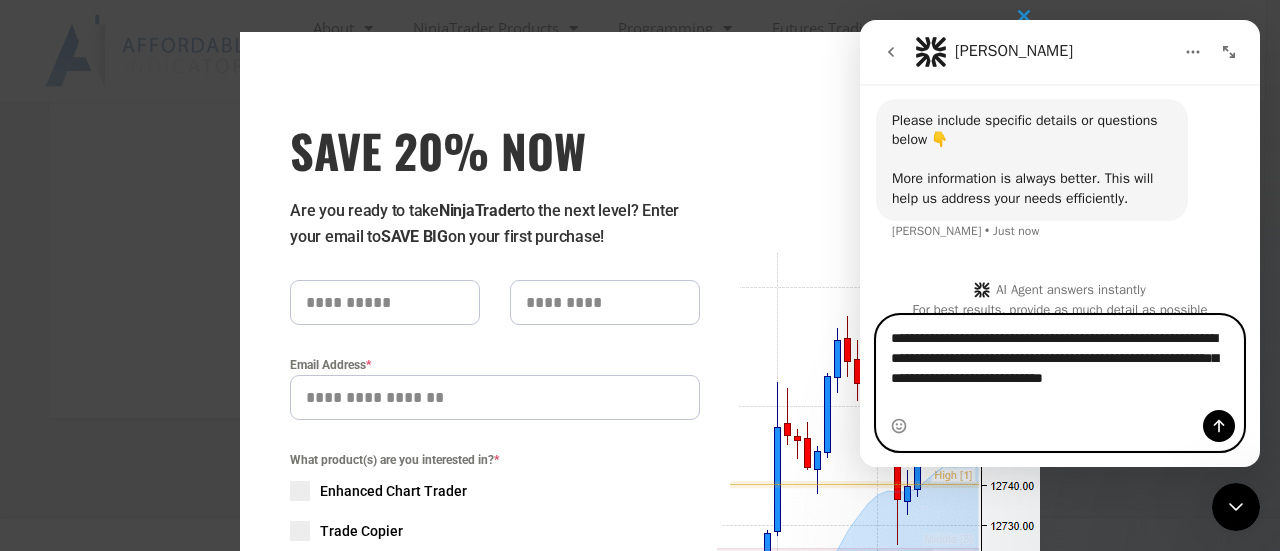 scroll, scrollTop: 600, scrollLeft: 0, axis: vertical 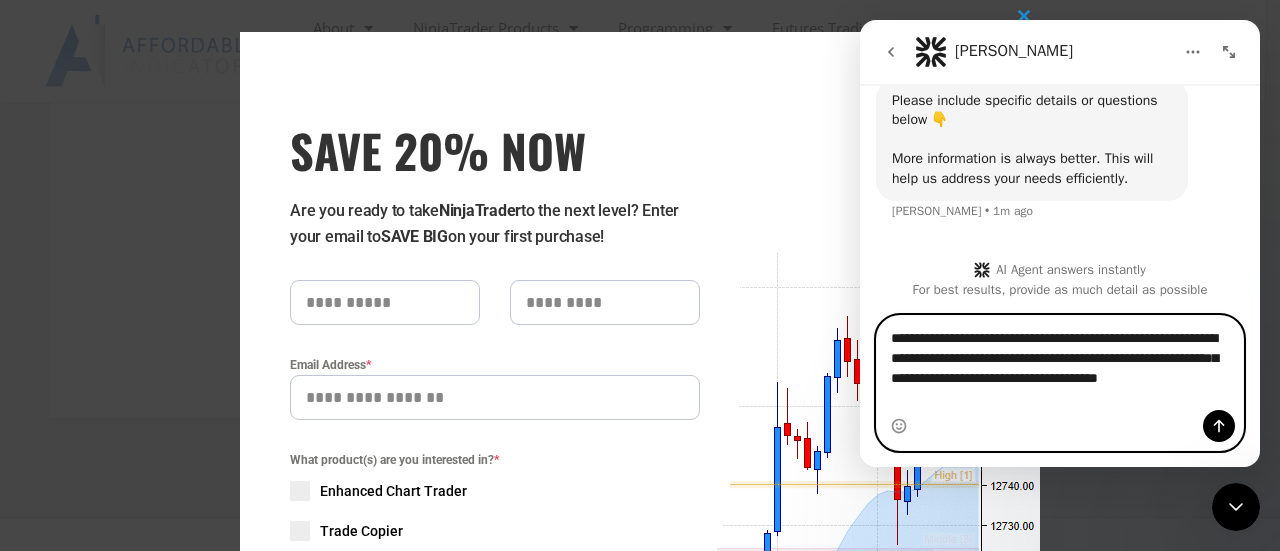 type on "**********" 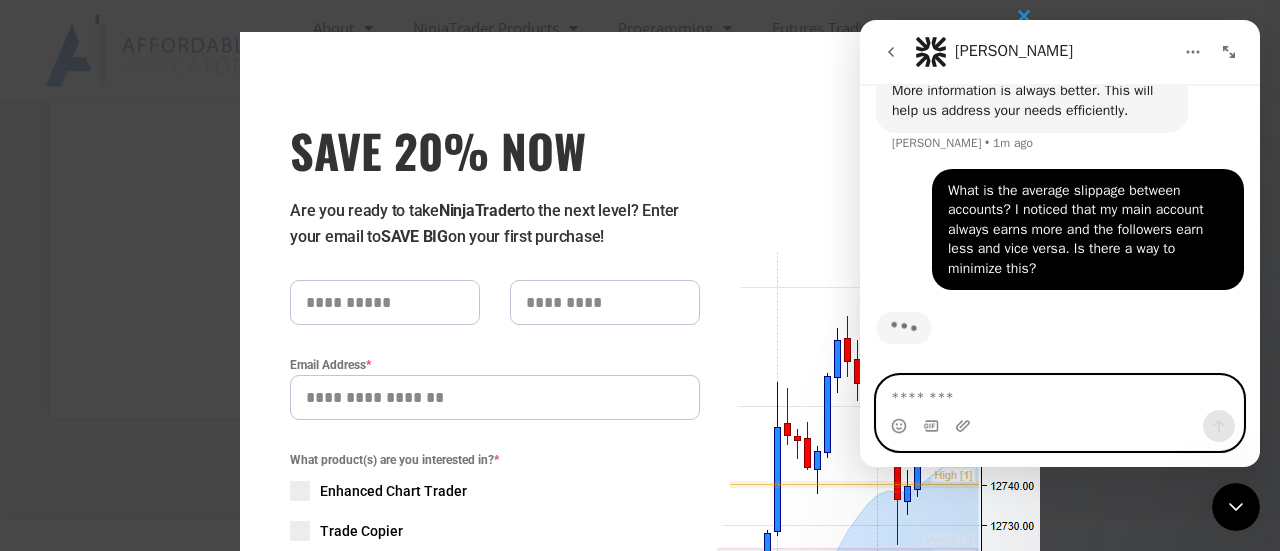 scroll, scrollTop: 678, scrollLeft: 0, axis: vertical 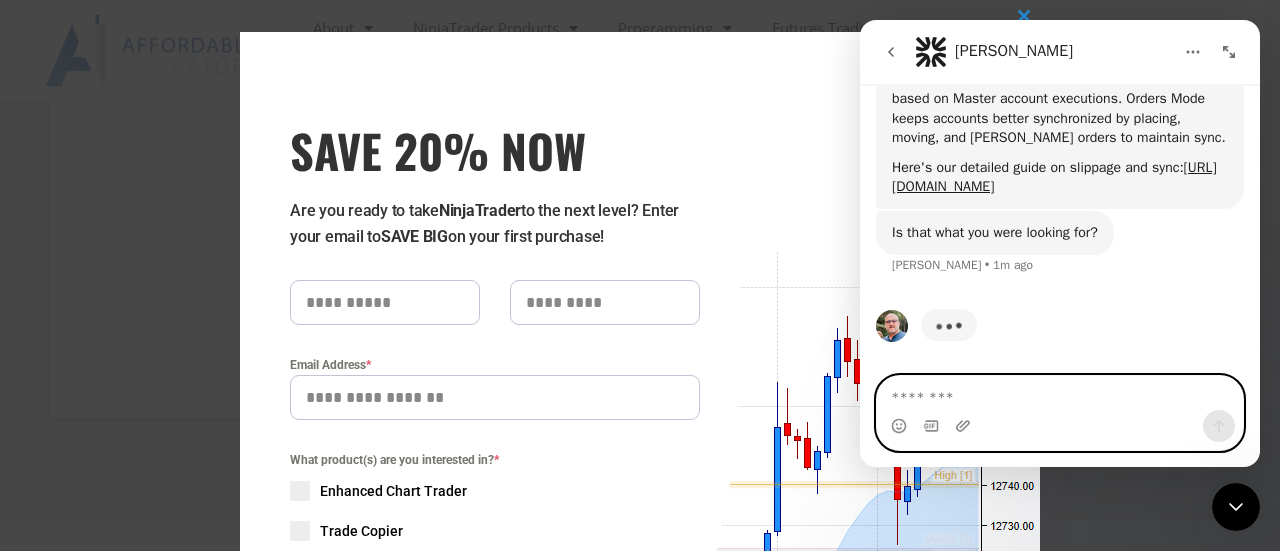 click at bounding box center (1060, 393) 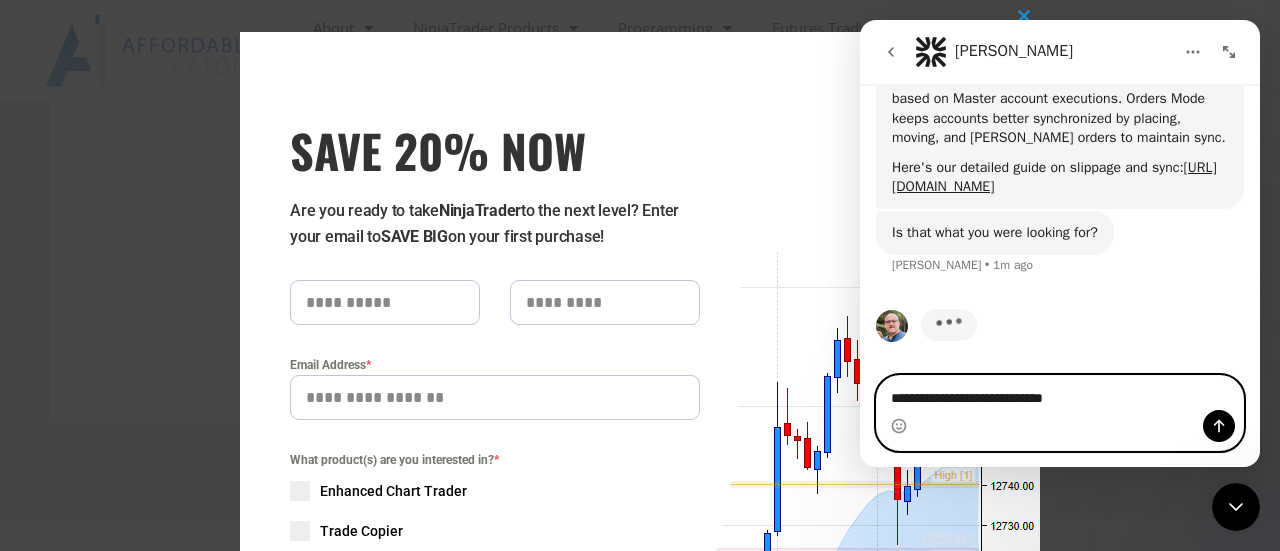 type on "**********" 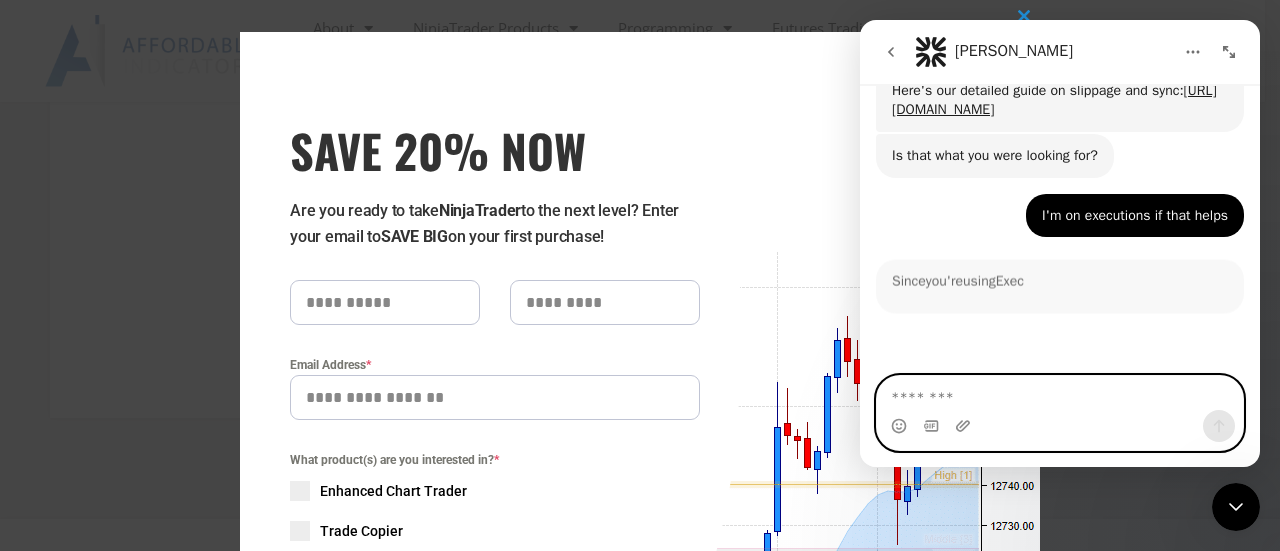 scroll, scrollTop: 1432, scrollLeft: 0, axis: vertical 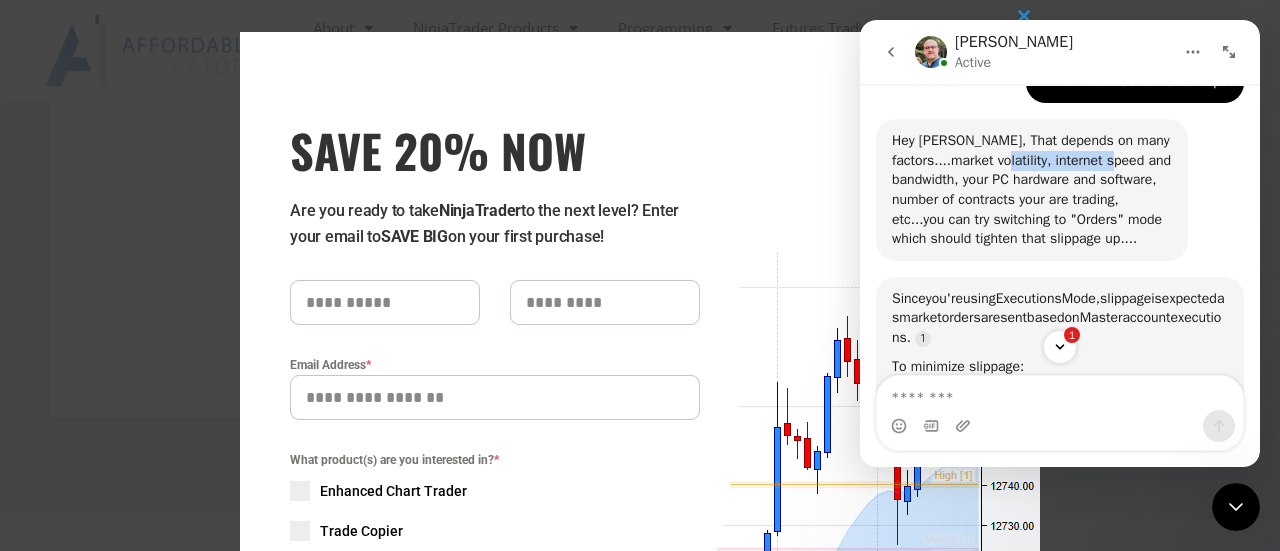 drag, startPoint x: 1040, startPoint y: 179, endPoint x: 1160, endPoint y: 187, distance: 120.26637 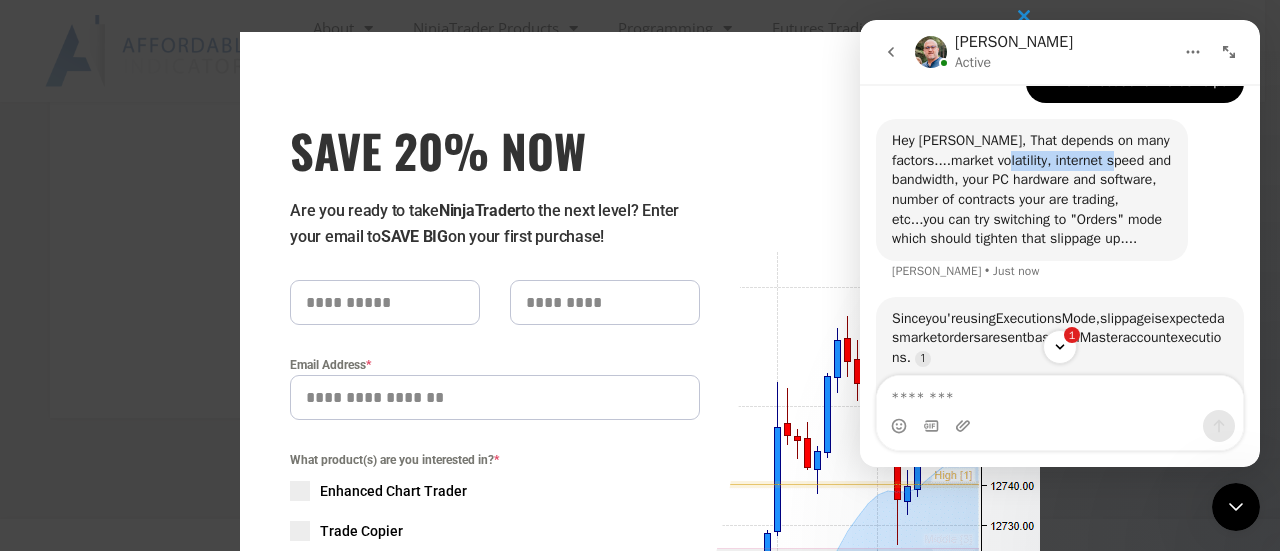 click on "Hey [PERSON_NAME], That depends on many factors....market volatility, internet speed and bandwidth, your PC hardware and software, number of contracts your are trading, etc...you can try switching to "Orders" mode which should tighten that slippage up...." at bounding box center (1032, 190) 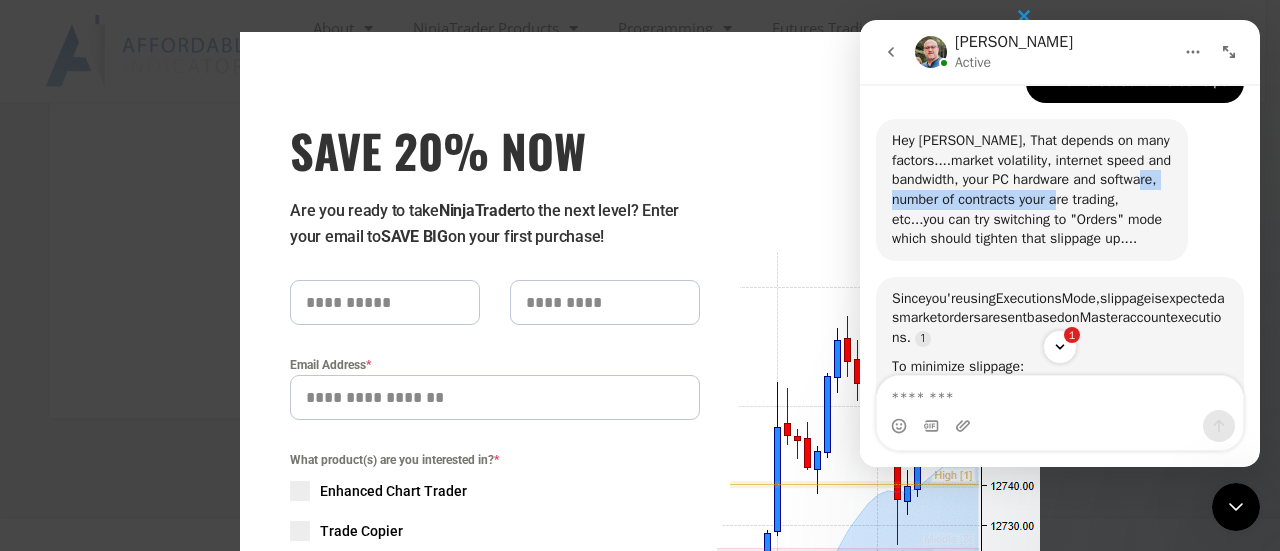 drag, startPoint x: 923, startPoint y: 217, endPoint x: 1096, endPoint y: 219, distance: 173.01157 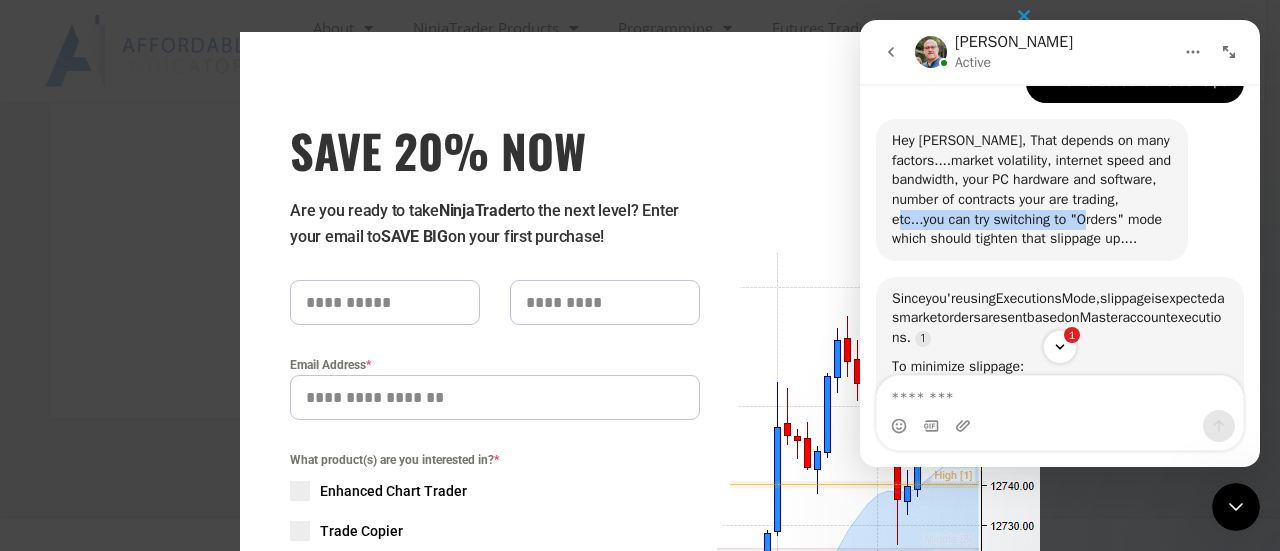 drag, startPoint x: 930, startPoint y: 235, endPoint x: 1126, endPoint y: 236, distance: 196.00255 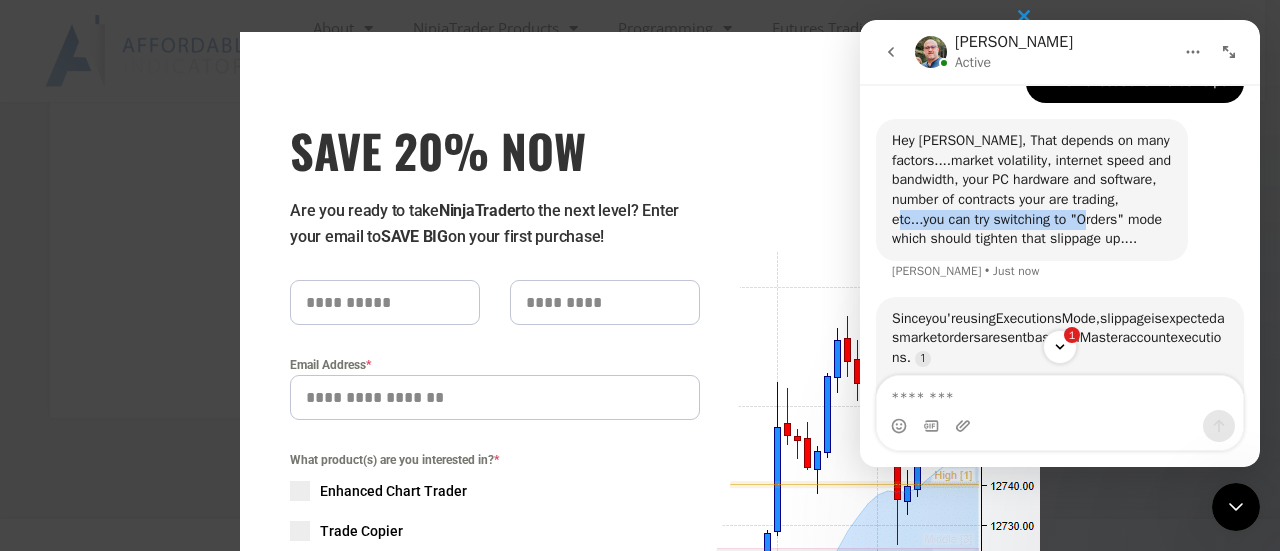 click on "Hey [PERSON_NAME], That depends on many factors....market volatility, internet speed and bandwidth, your PC hardware and software, number of contracts your are trading, etc...you can try switching to "Orders" mode which should tighten that slippage up...." at bounding box center [1032, 190] 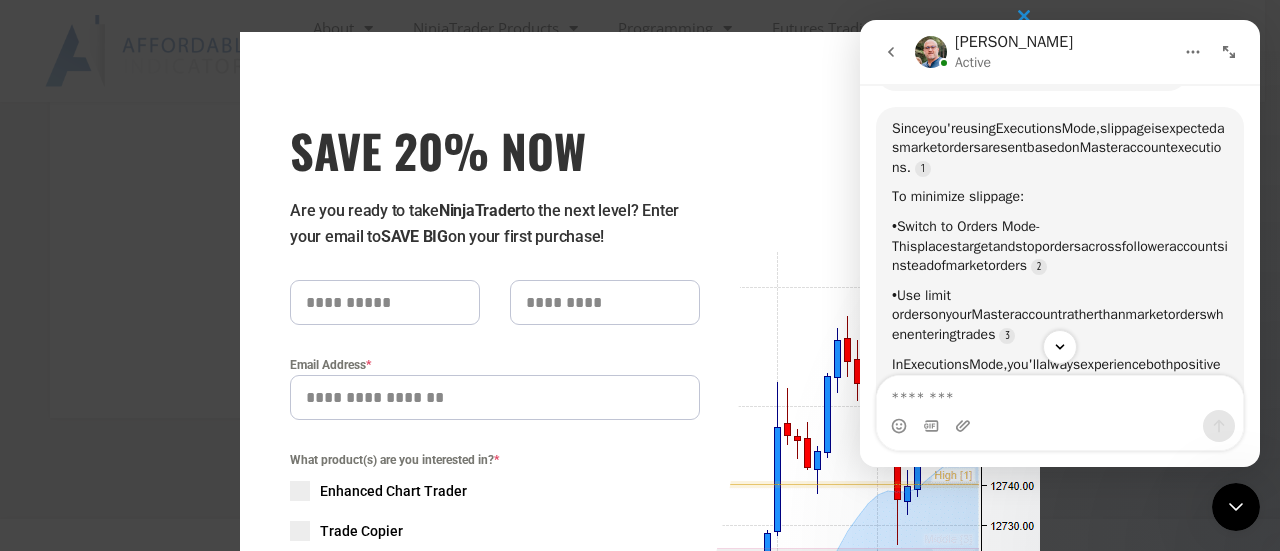 scroll, scrollTop: 1627, scrollLeft: 0, axis: vertical 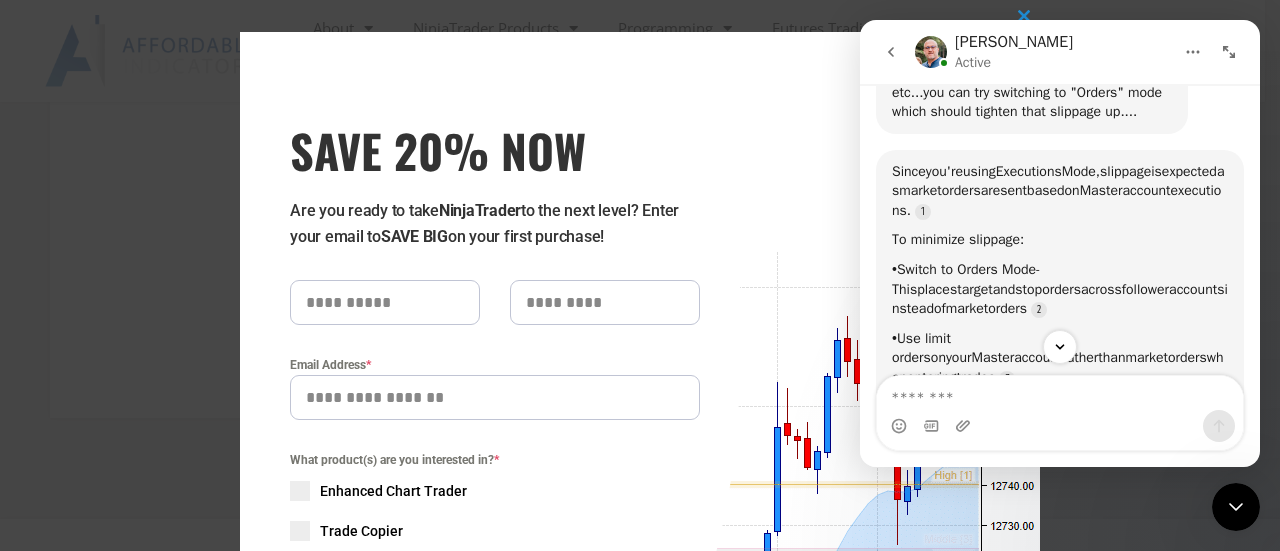 click on "Since   you're   using   Executions   Mode,   slippage   is   expected   as   market   orders   are   sent   based   on   Master   account   executions." at bounding box center [1060, 191] 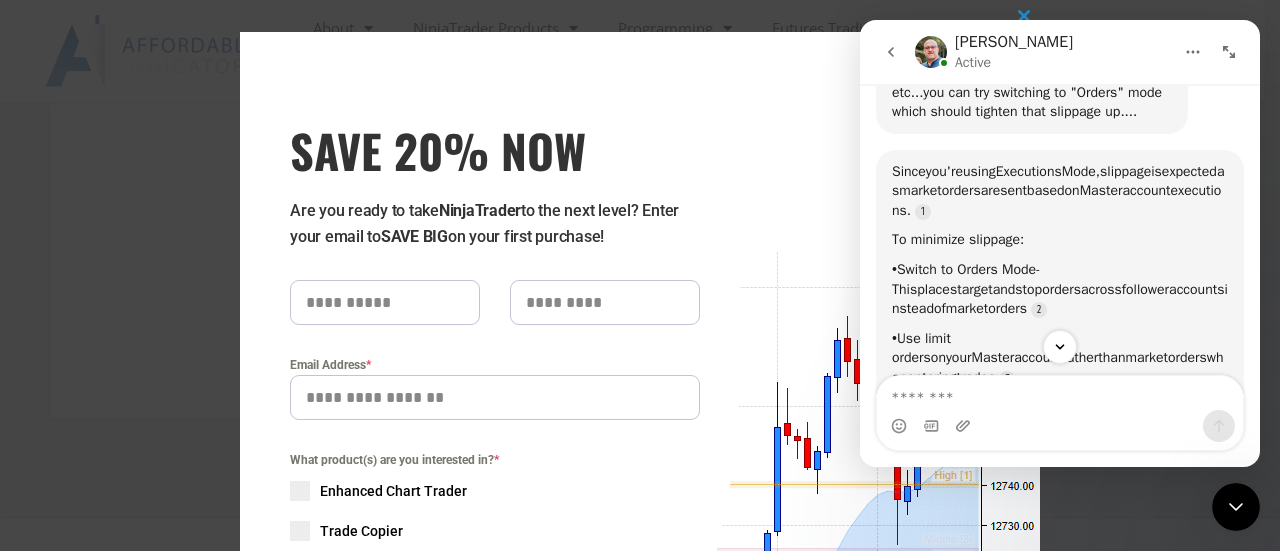 scroll, scrollTop: 1827, scrollLeft: 0, axis: vertical 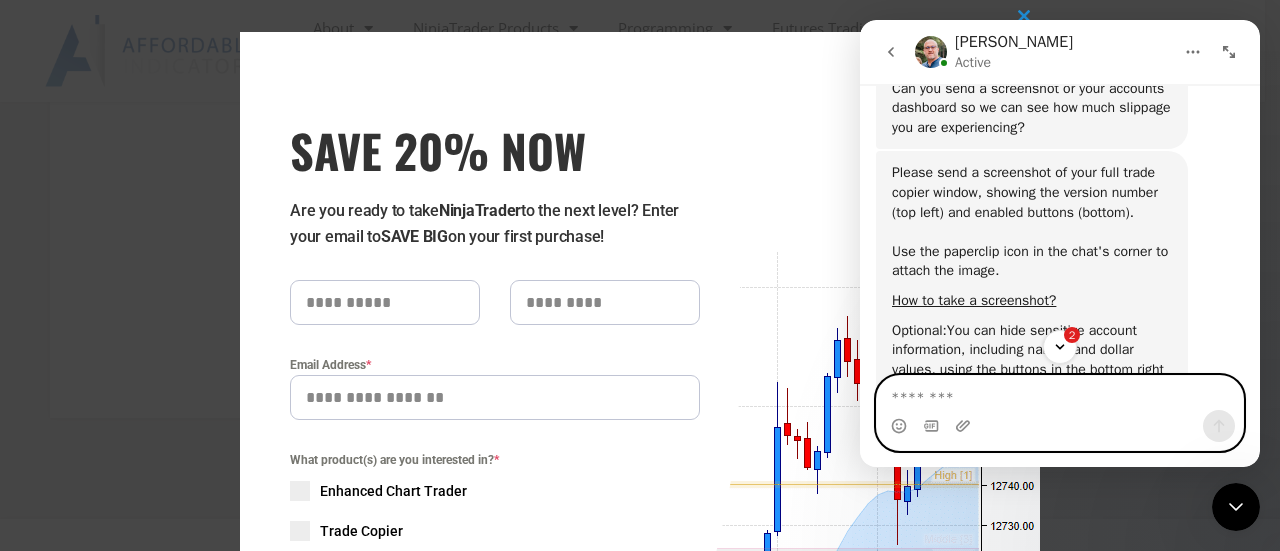 click at bounding box center [1060, 393] 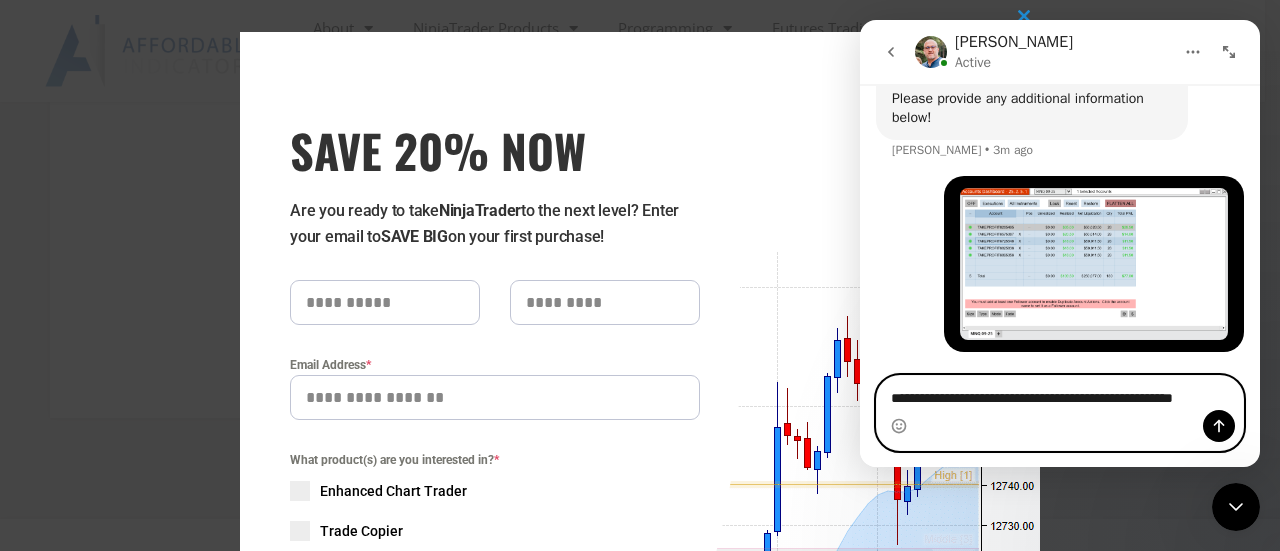 scroll, scrollTop: 2534, scrollLeft: 0, axis: vertical 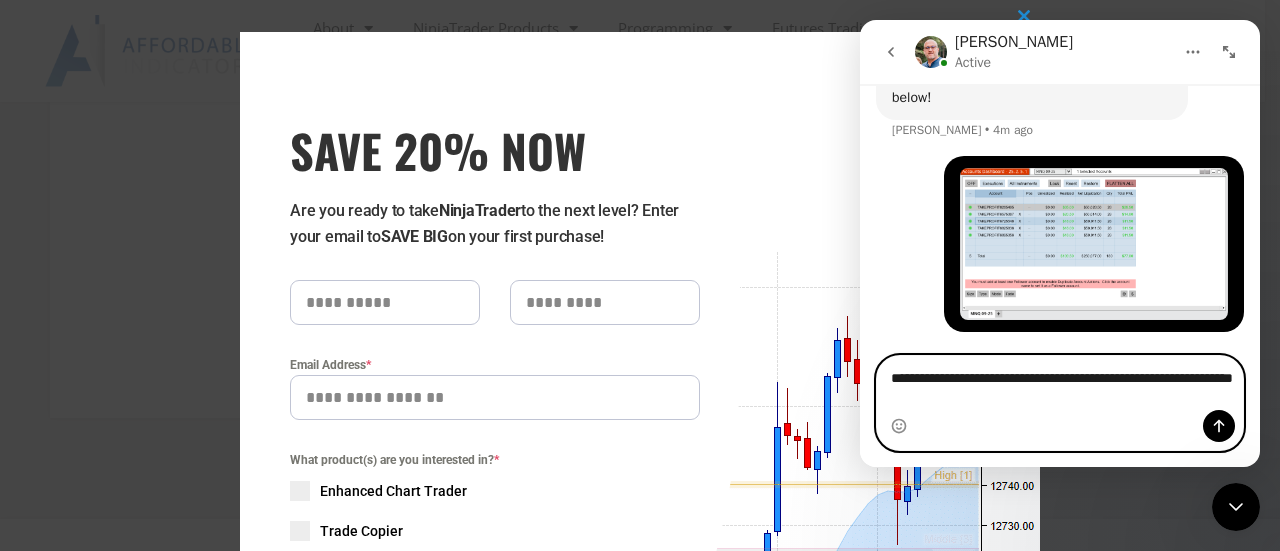 type on "**********" 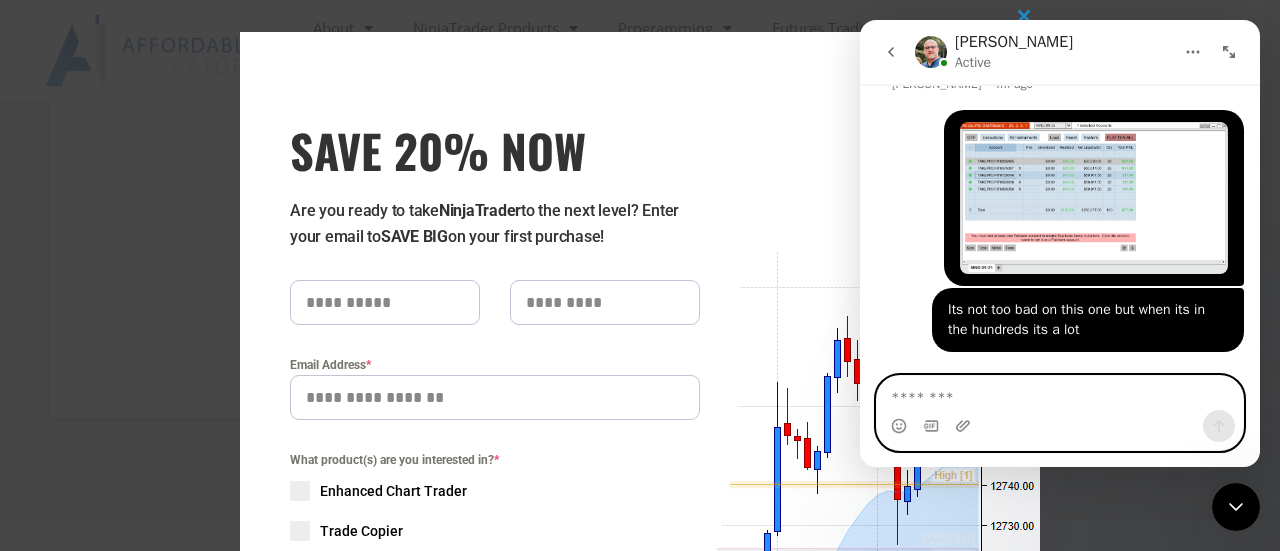 scroll, scrollTop: 2547, scrollLeft: 0, axis: vertical 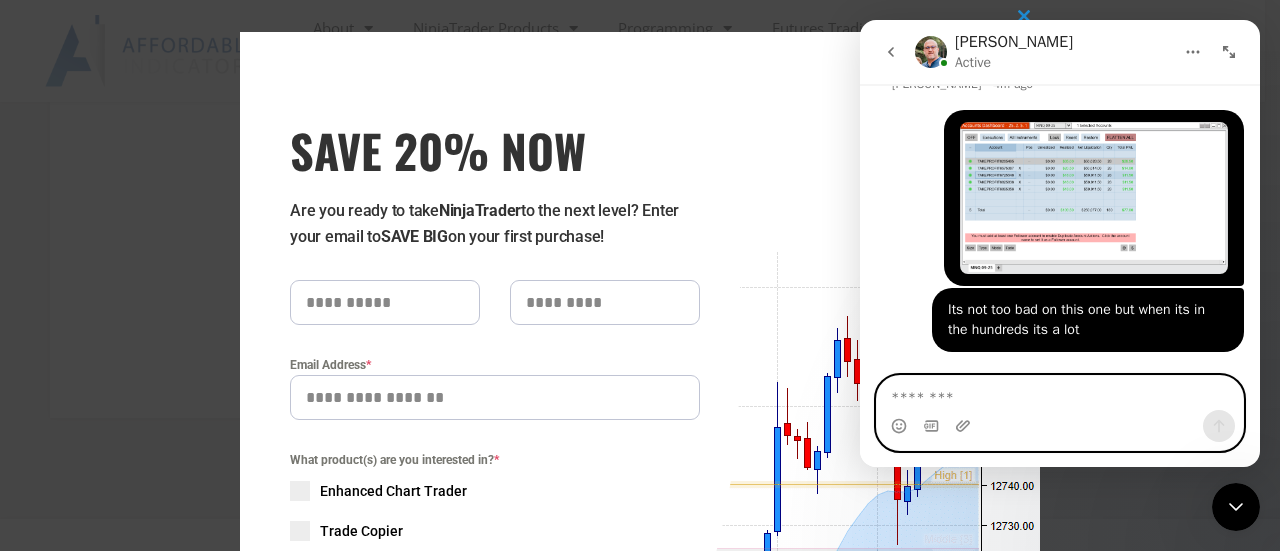 click at bounding box center [1060, 393] 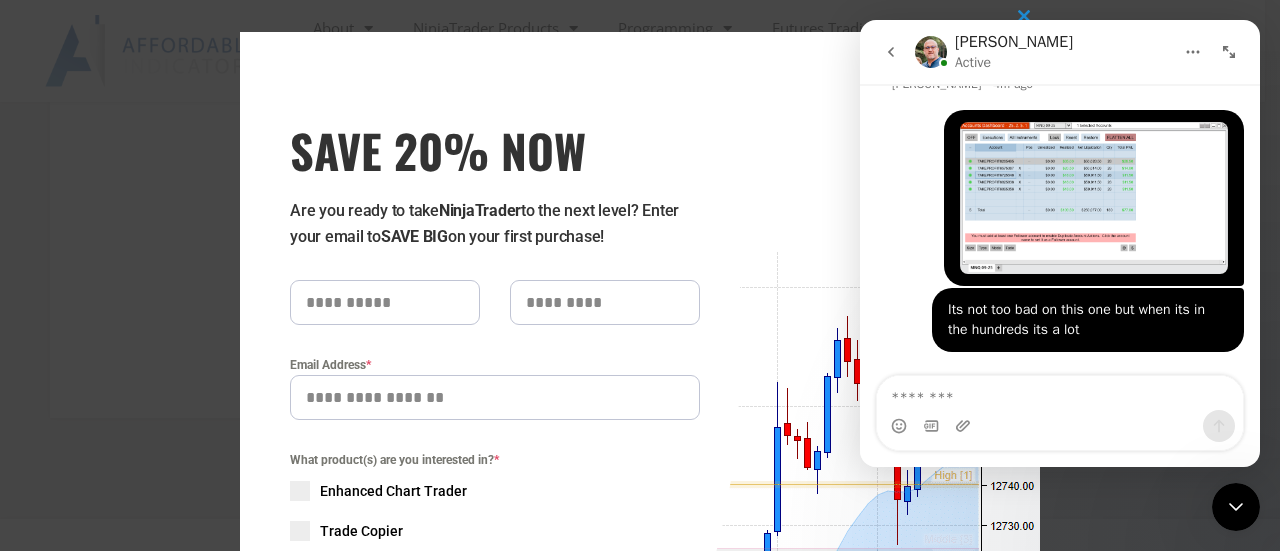 click at bounding box center (1094, 198) 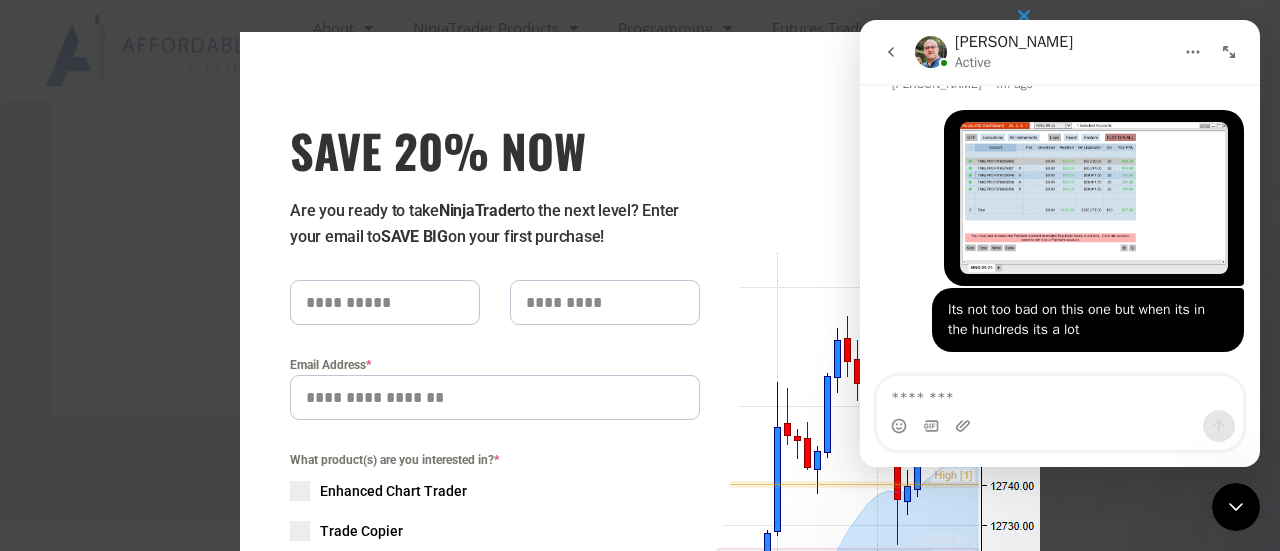 scroll, scrollTop: 0, scrollLeft: 0, axis: both 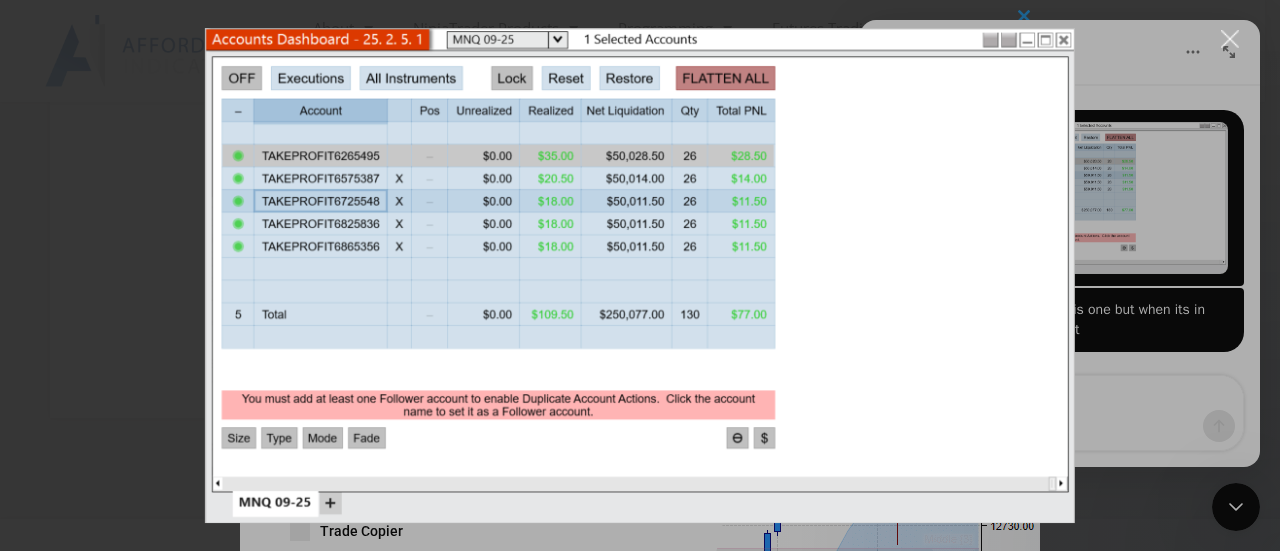 click at bounding box center [1230, 39] 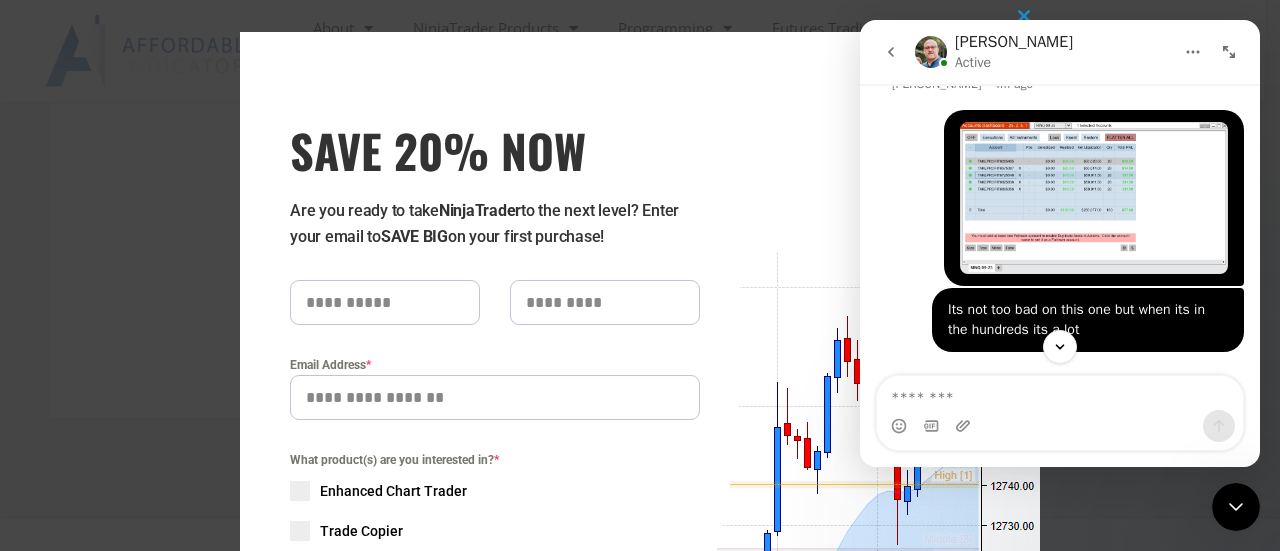 scroll, scrollTop: 2547, scrollLeft: 0, axis: vertical 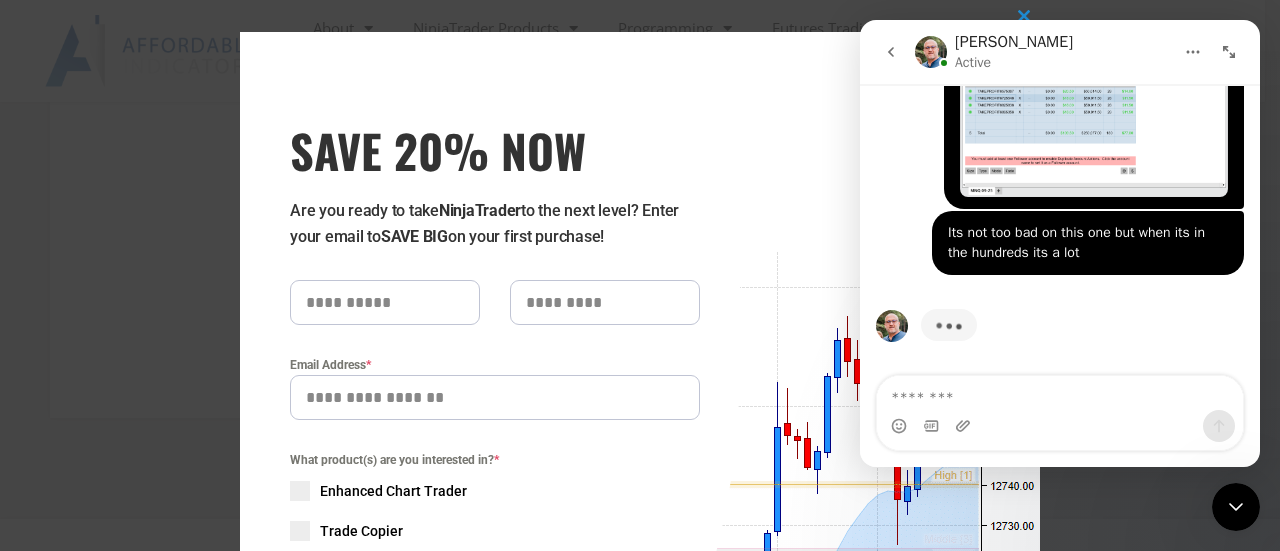 click at bounding box center [1094, 121] 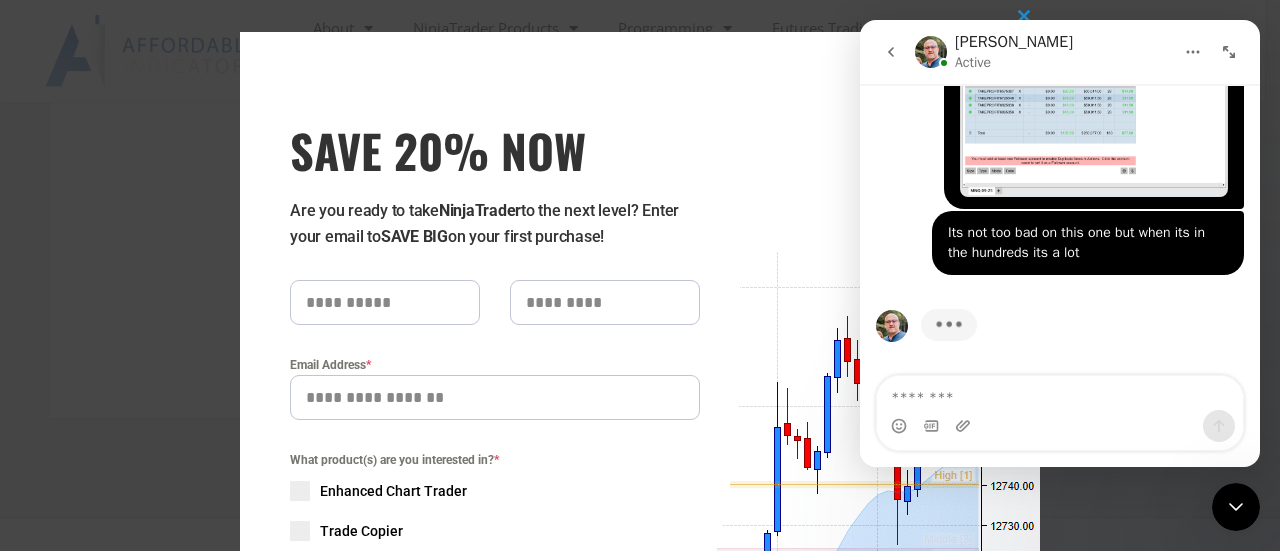 scroll, scrollTop: 0, scrollLeft: 0, axis: both 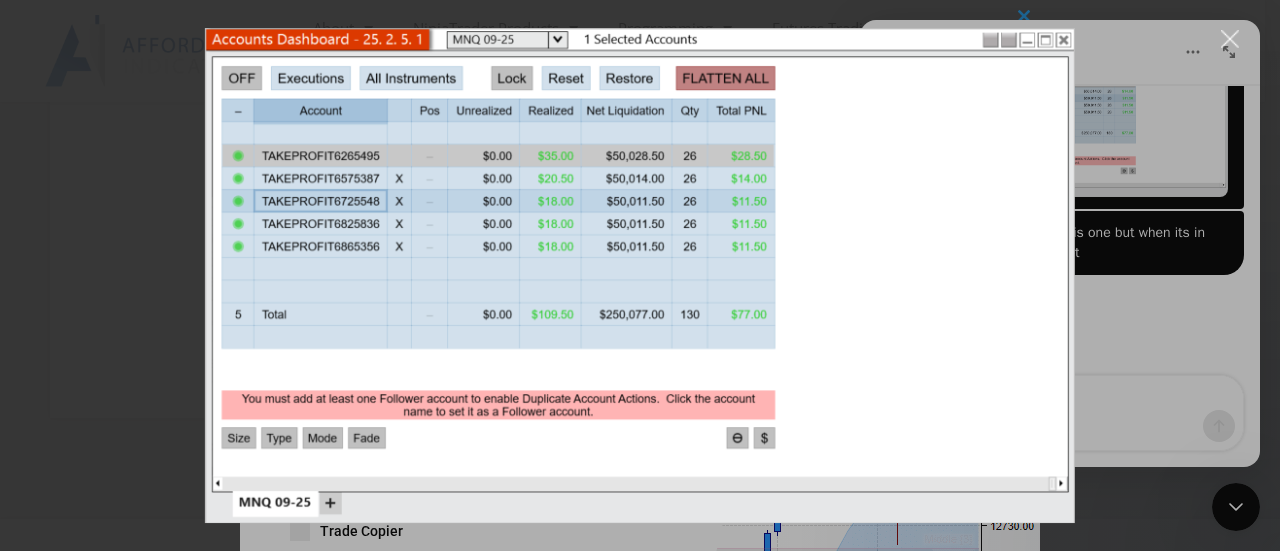 click at bounding box center (1230, 39) 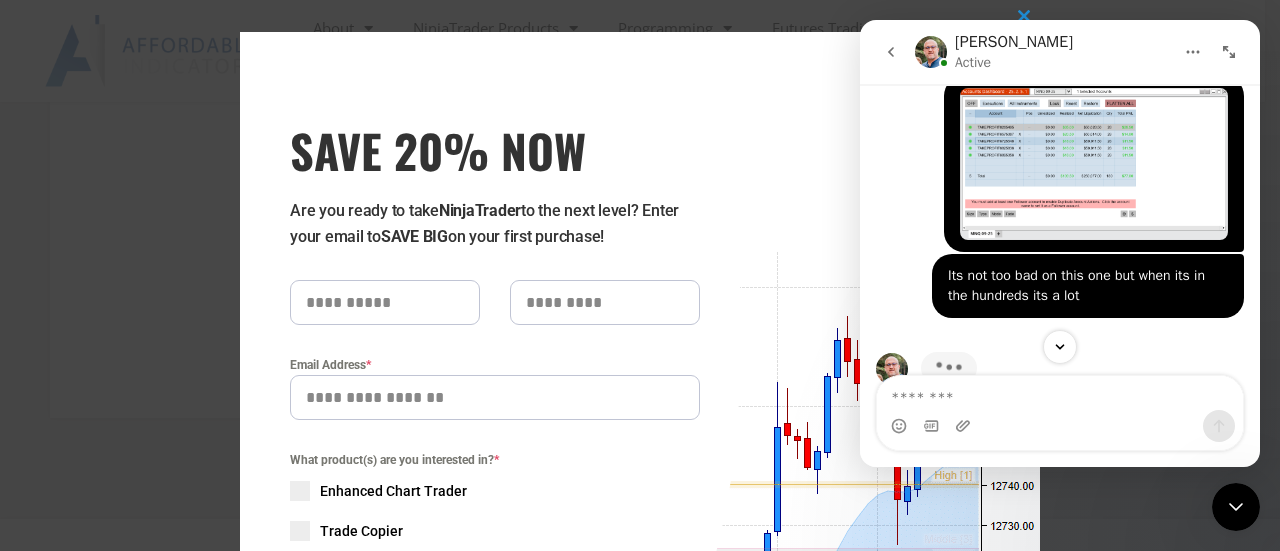 scroll, scrollTop: 2624, scrollLeft: 0, axis: vertical 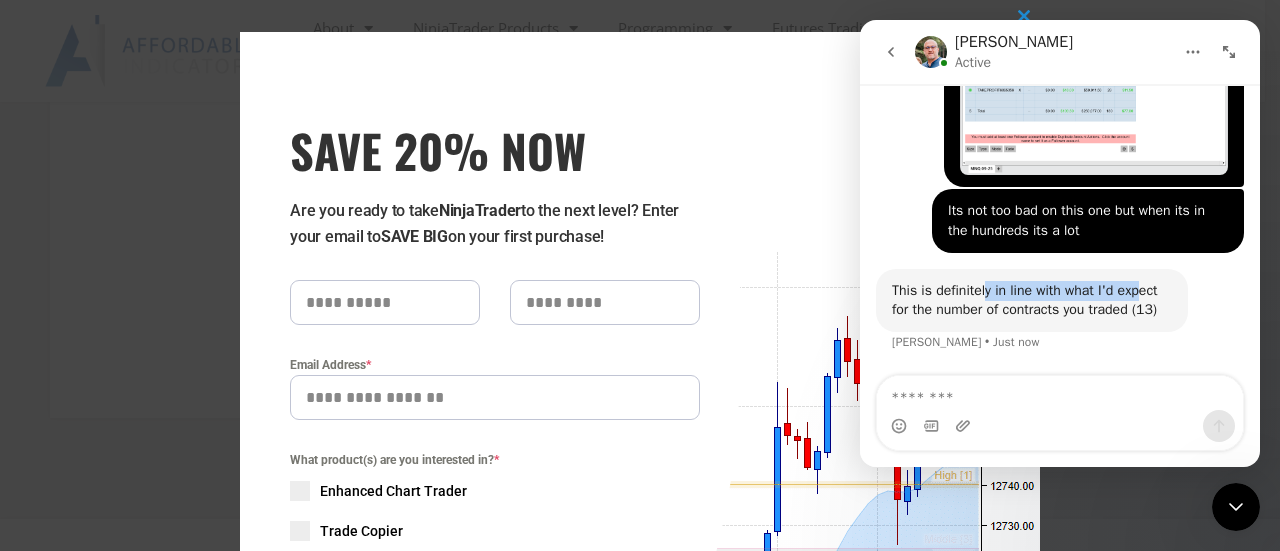 drag, startPoint x: 994, startPoint y: 286, endPoint x: 1138, endPoint y: 294, distance: 144.22205 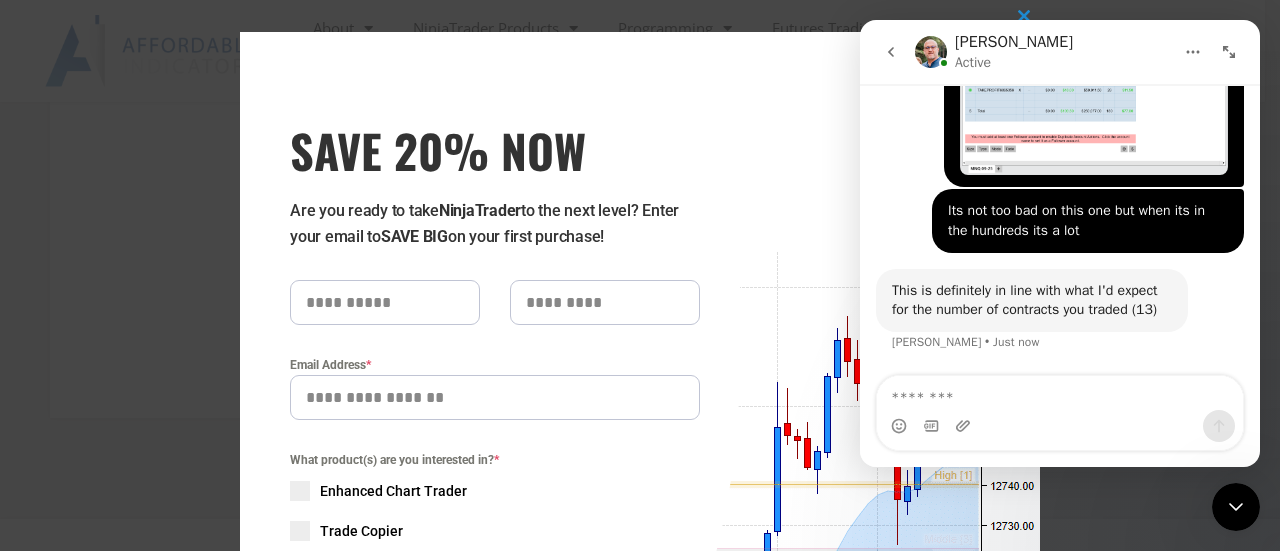 click on "This is definitely in line with what I'd expect for the number of contracts you traded (13)" at bounding box center (1032, 300) 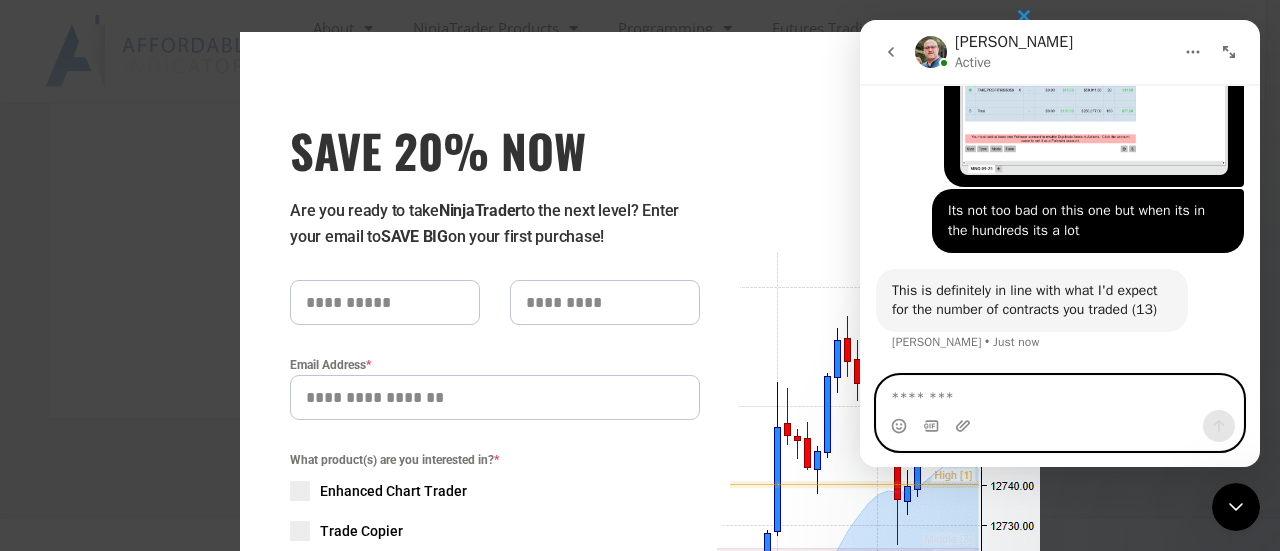 click at bounding box center (1060, 393) 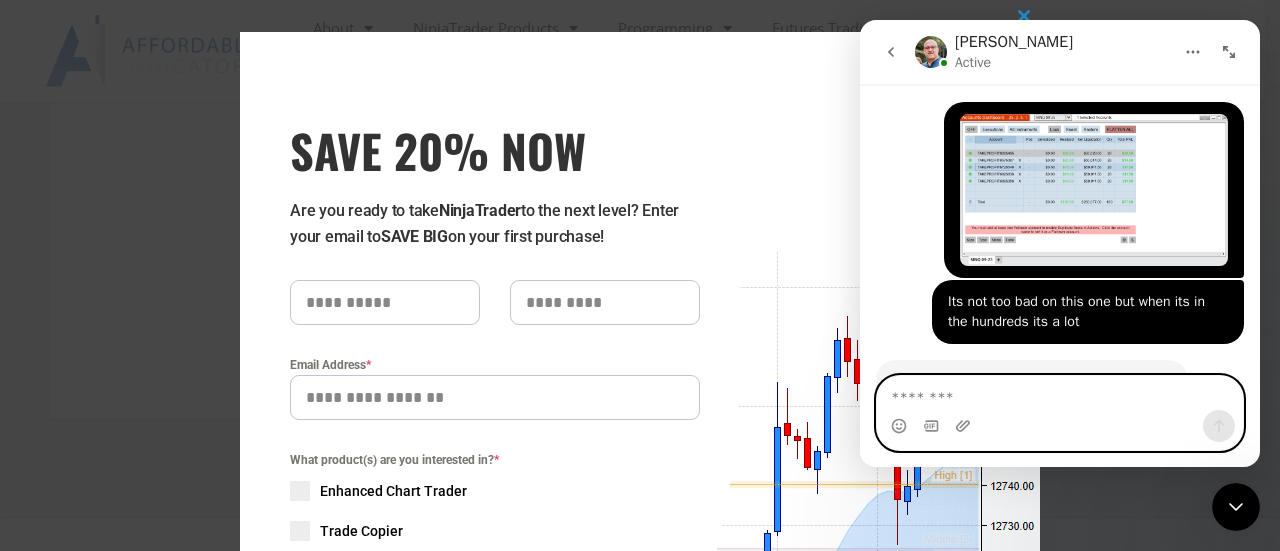 scroll, scrollTop: 2426, scrollLeft: 0, axis: vertical 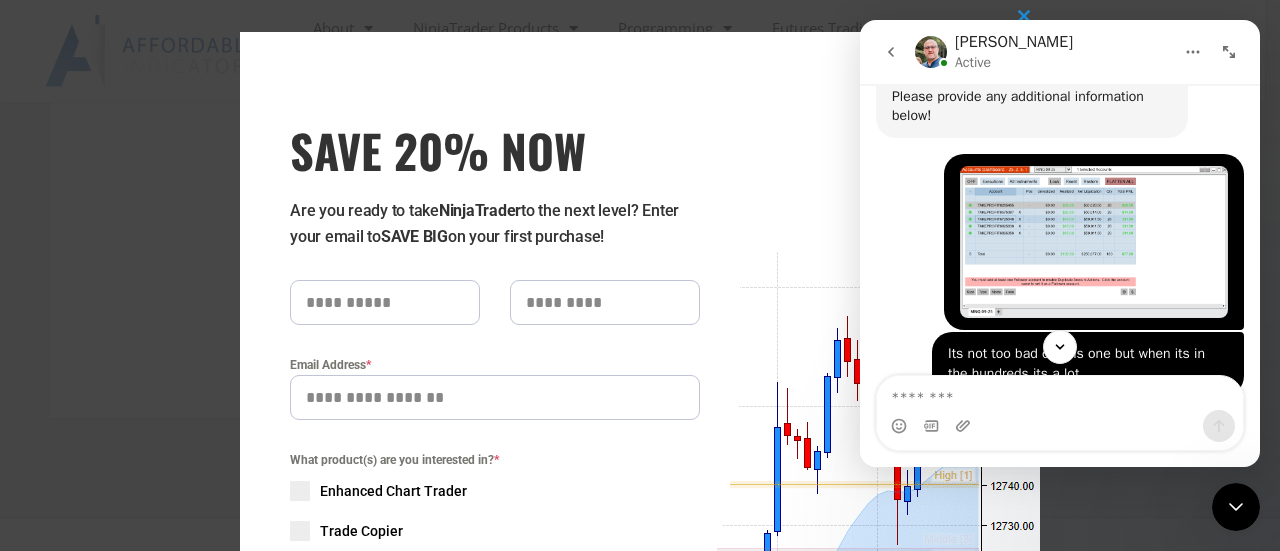 click at bounding box center (1094, 242) 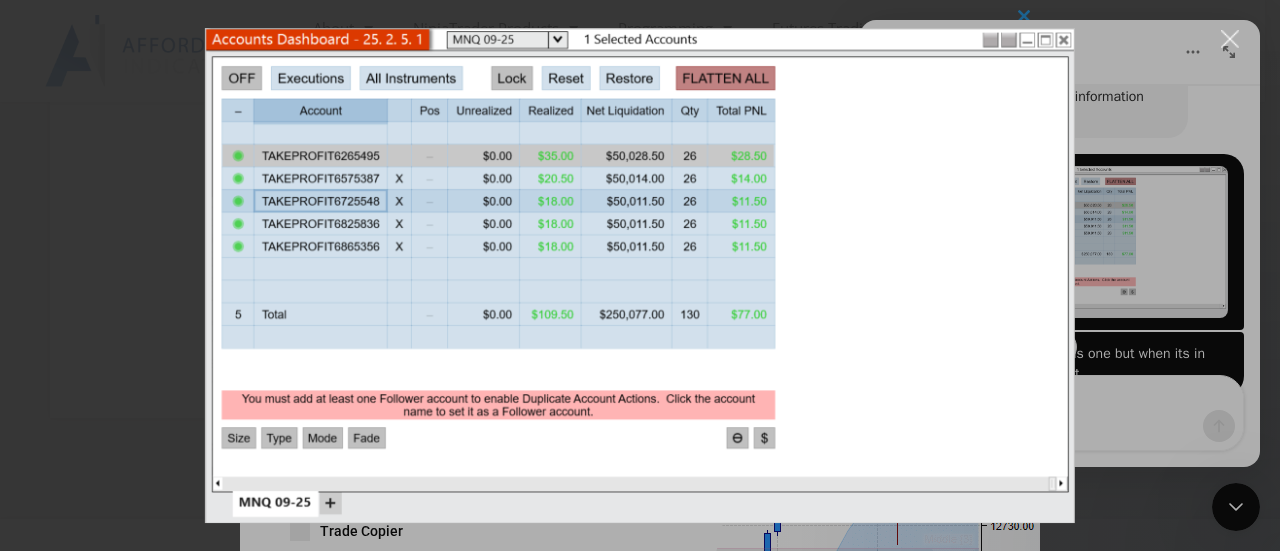 scroll, scrollTop: 0, scrollLeft: 0, axis: both 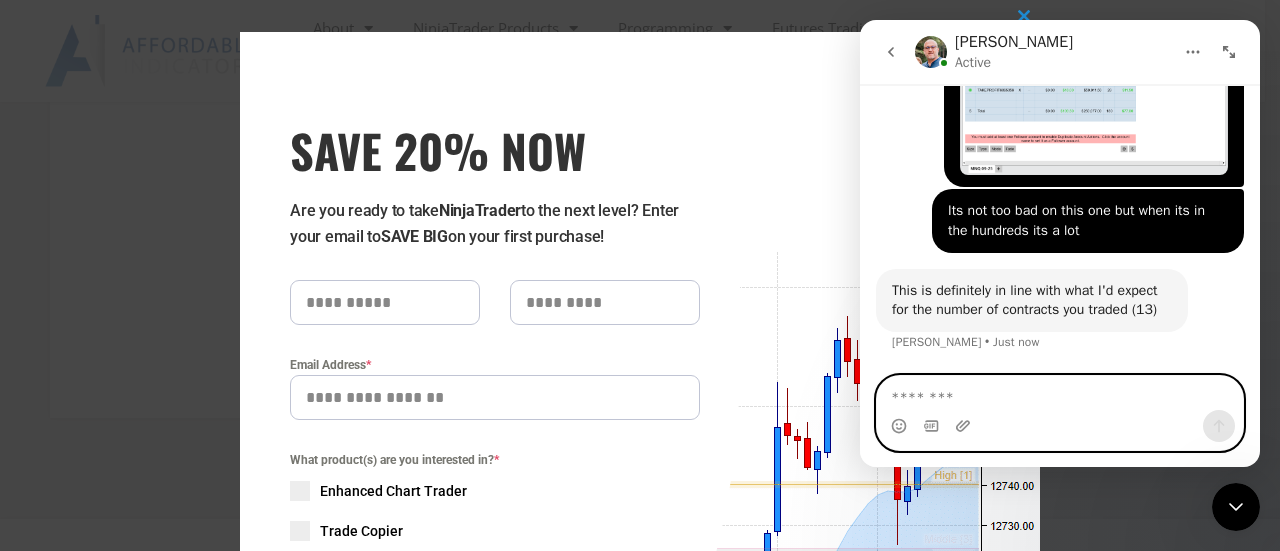 click at bounding box center (1060, 393) 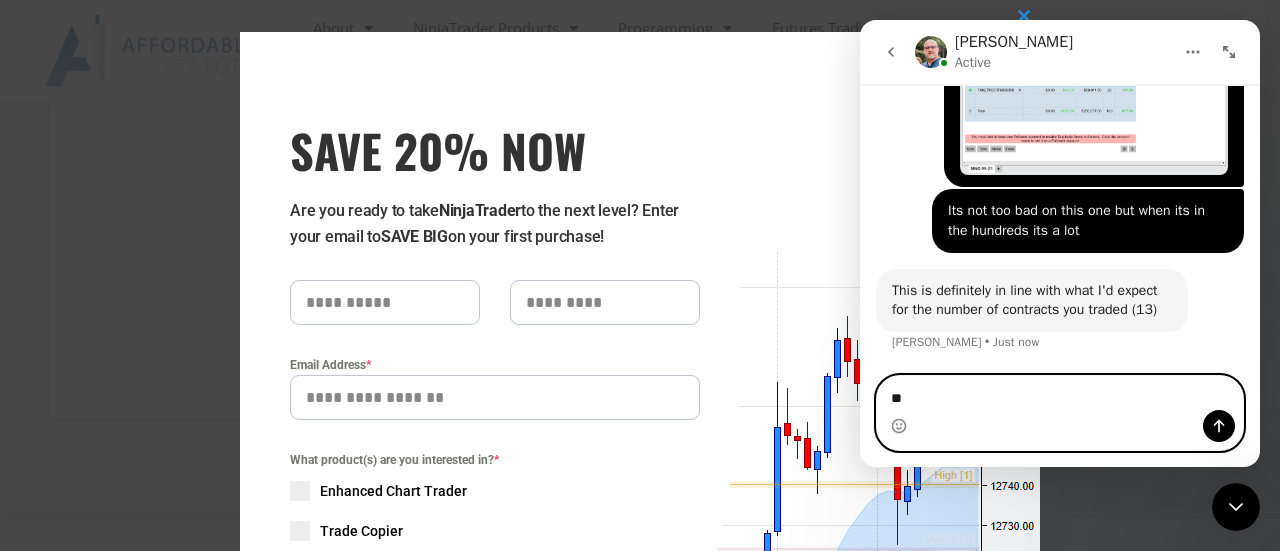 type on "*" 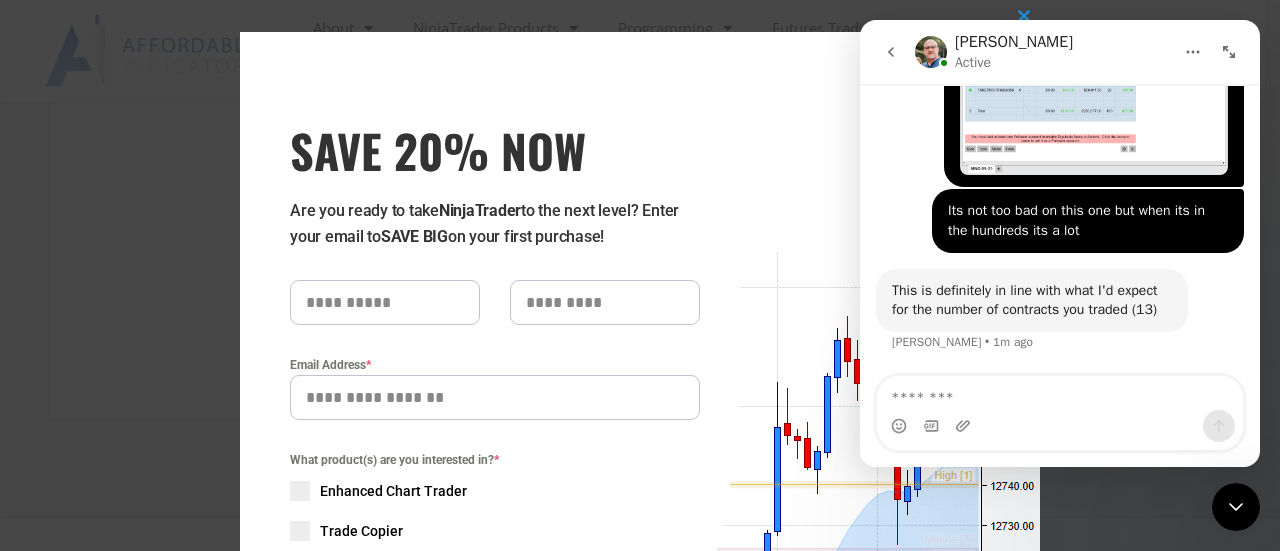 click at bounding box center [1094, 99] 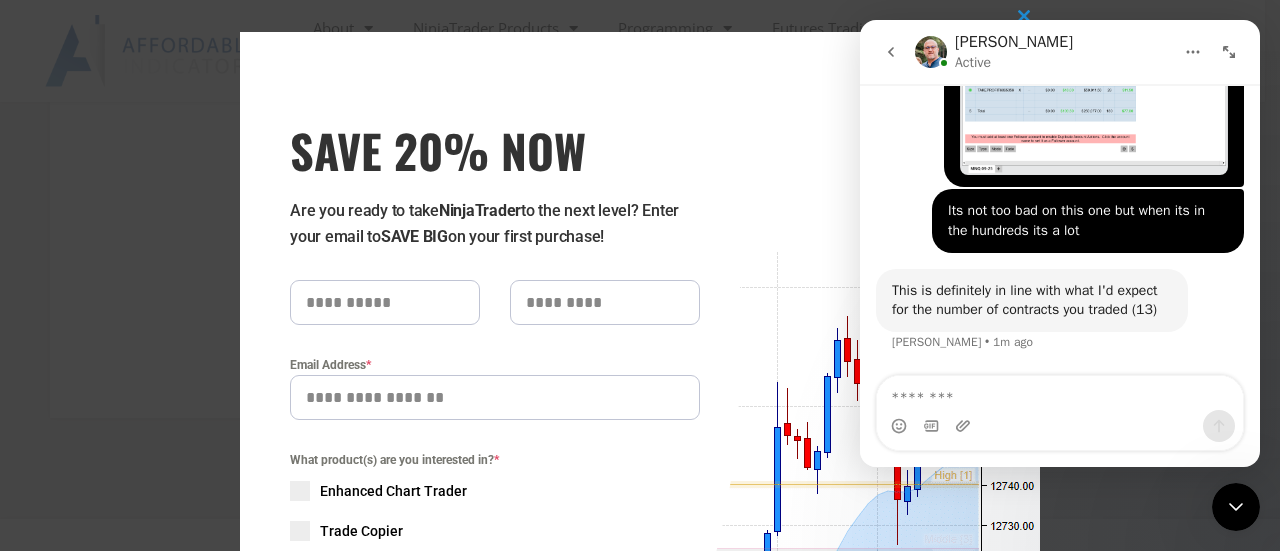 scroll, scrollTop: 0, scrollLeft: 0, axis: both 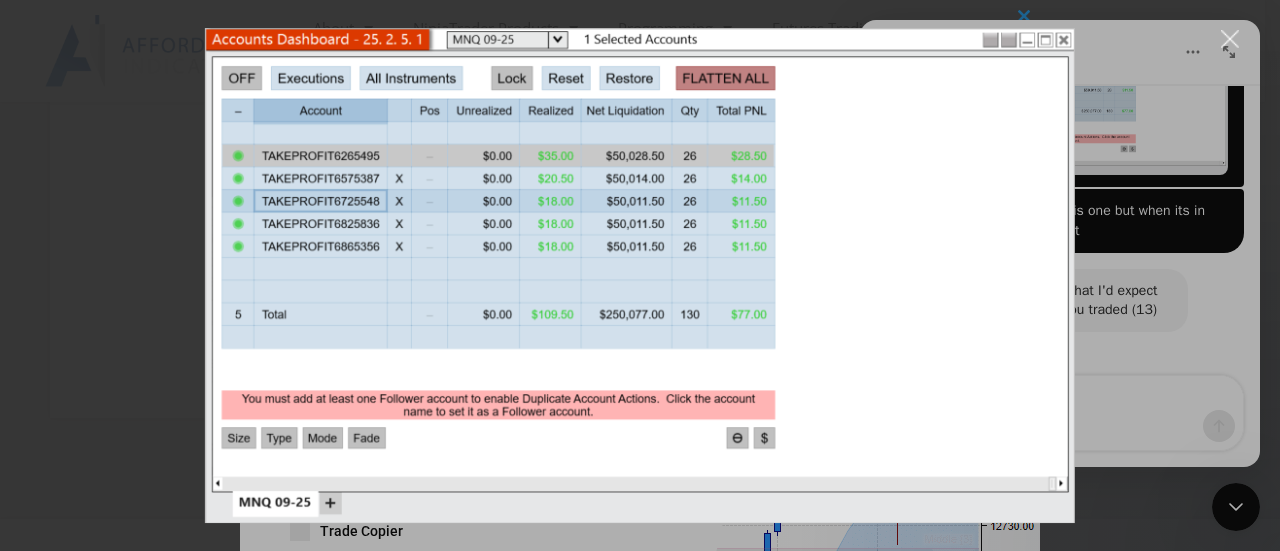 click at bounding box center (1230, 39) 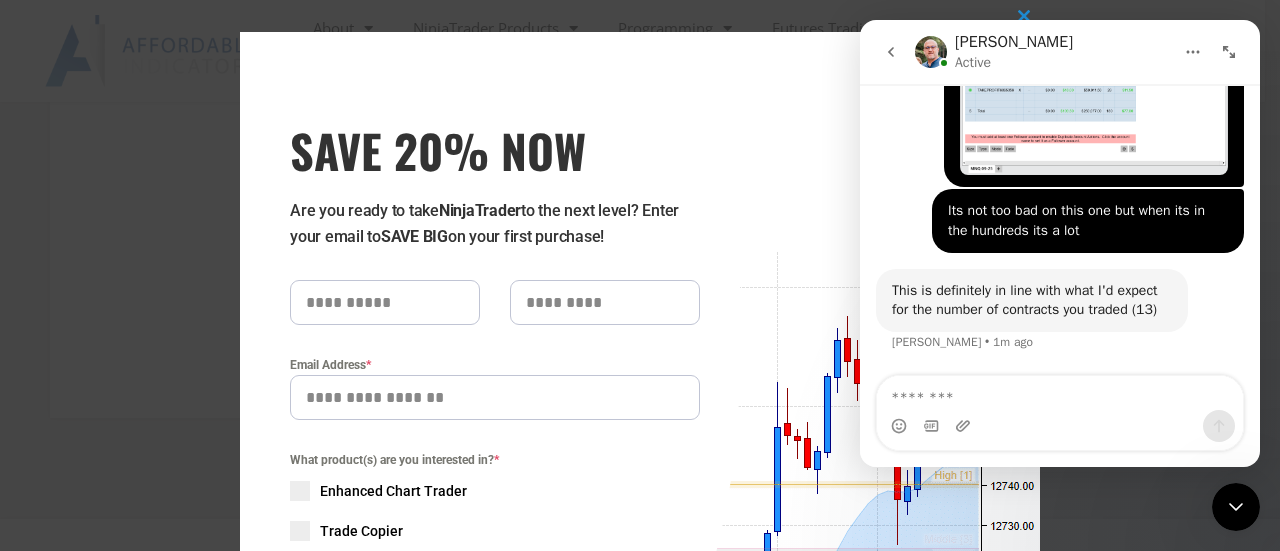 scroll, scrollTop: 2626, scrollLeft: 0, axis: vertical 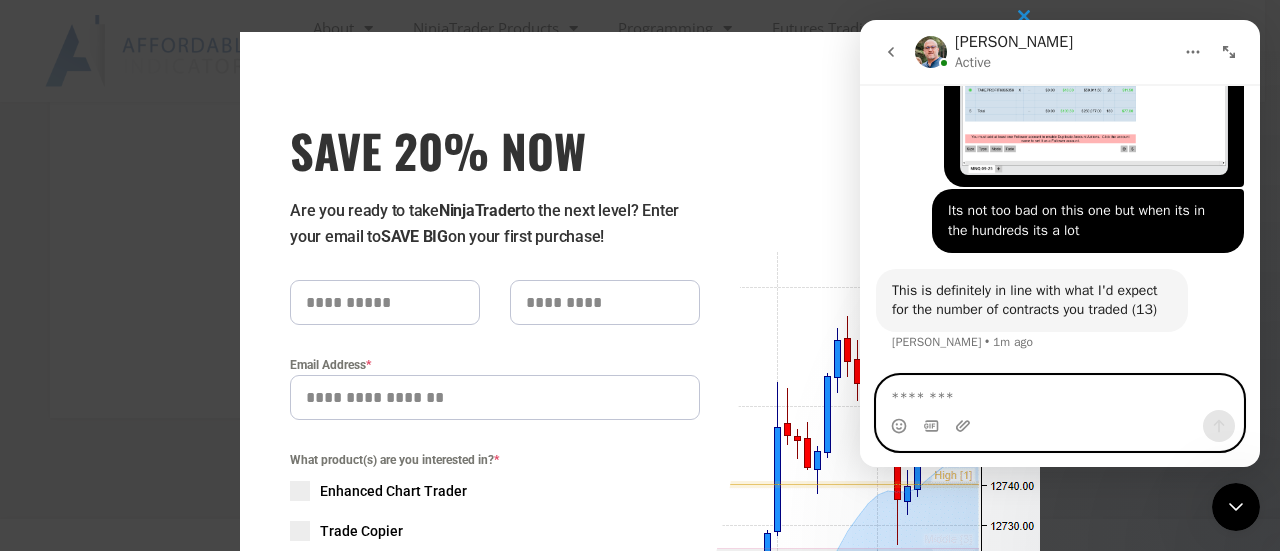 click at bounding box center [1060, 393] 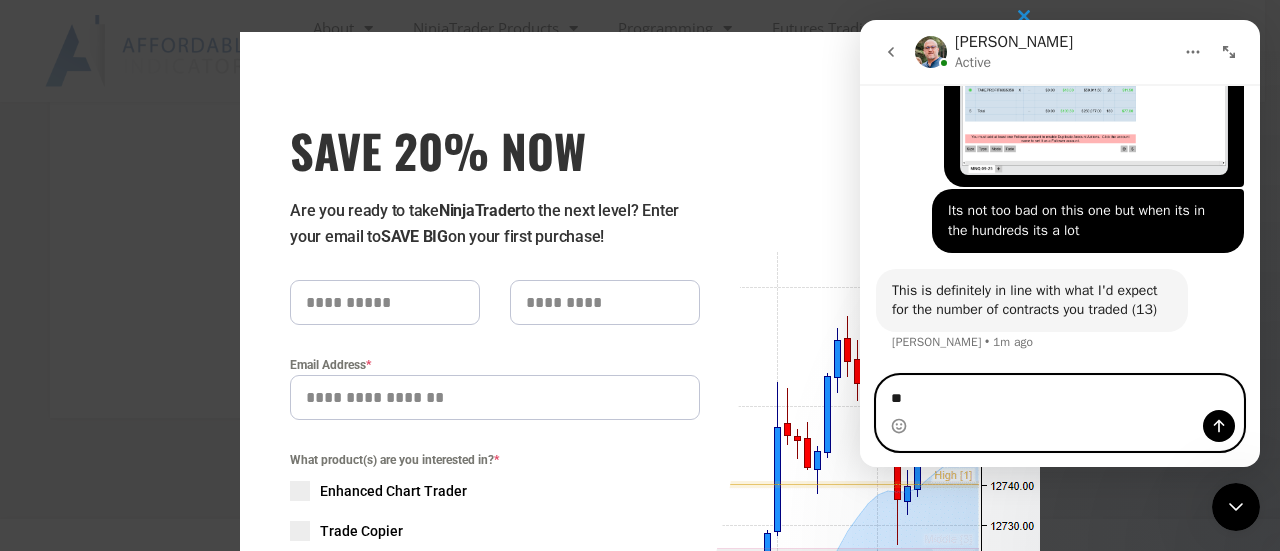 type on "*" 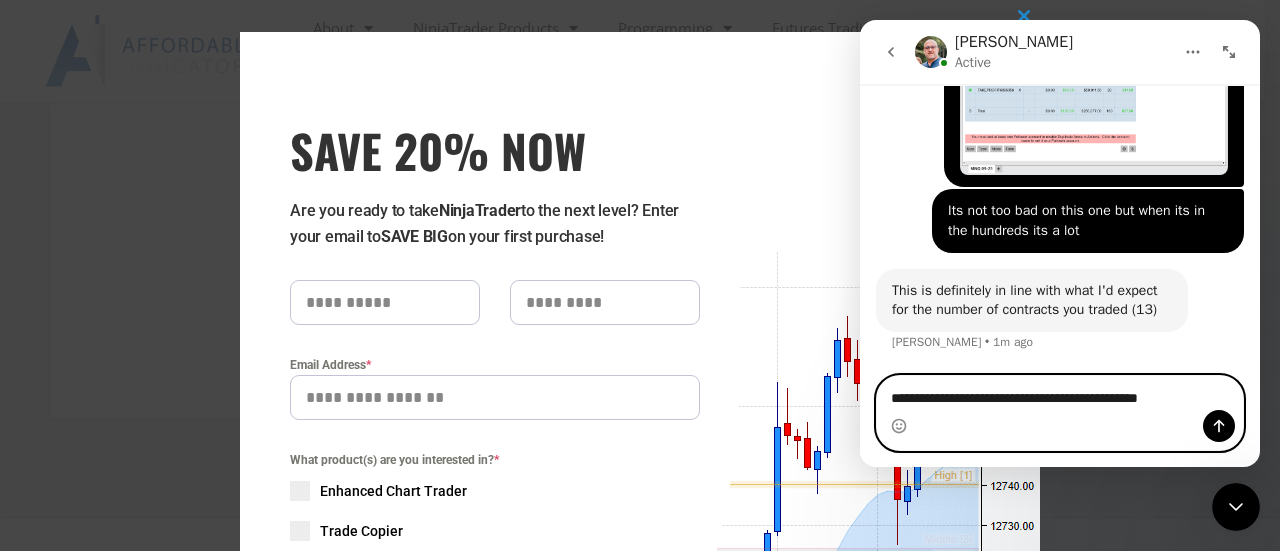 type on "**********" 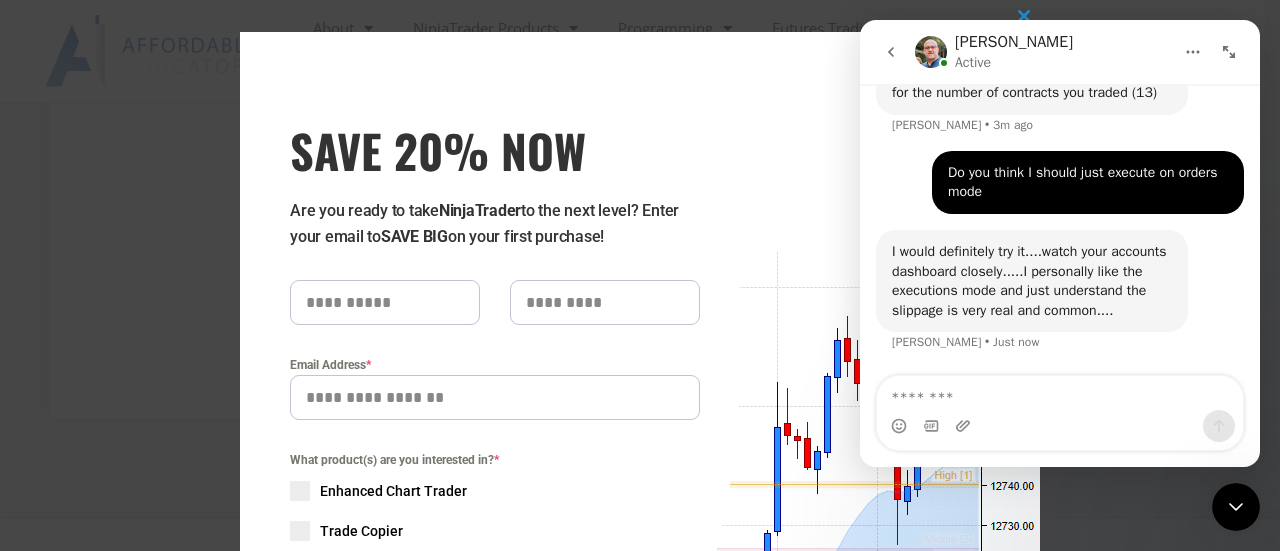 scroll, scrollTop: 2844, scrollLeft: 0, axis: vertical 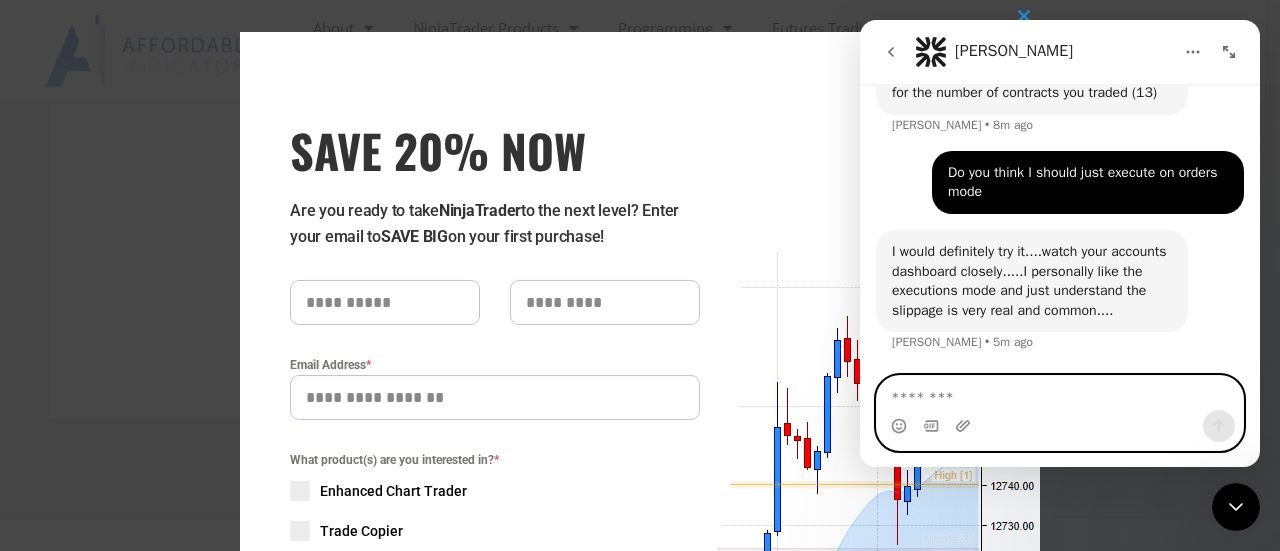 click at bounding box center [1060, 393] 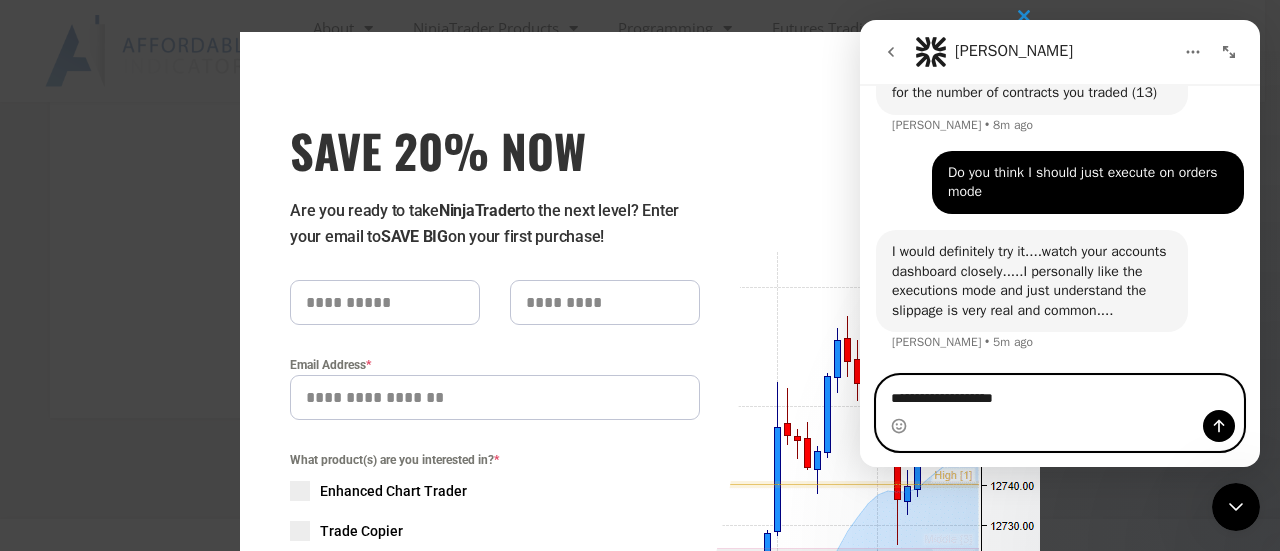 type on "**********" 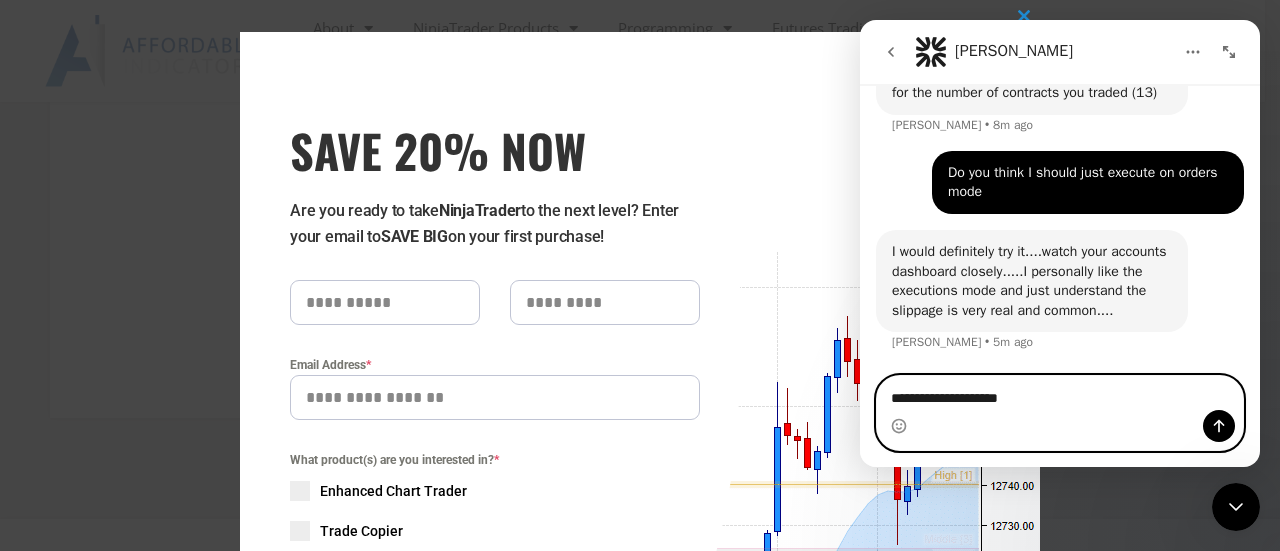 type 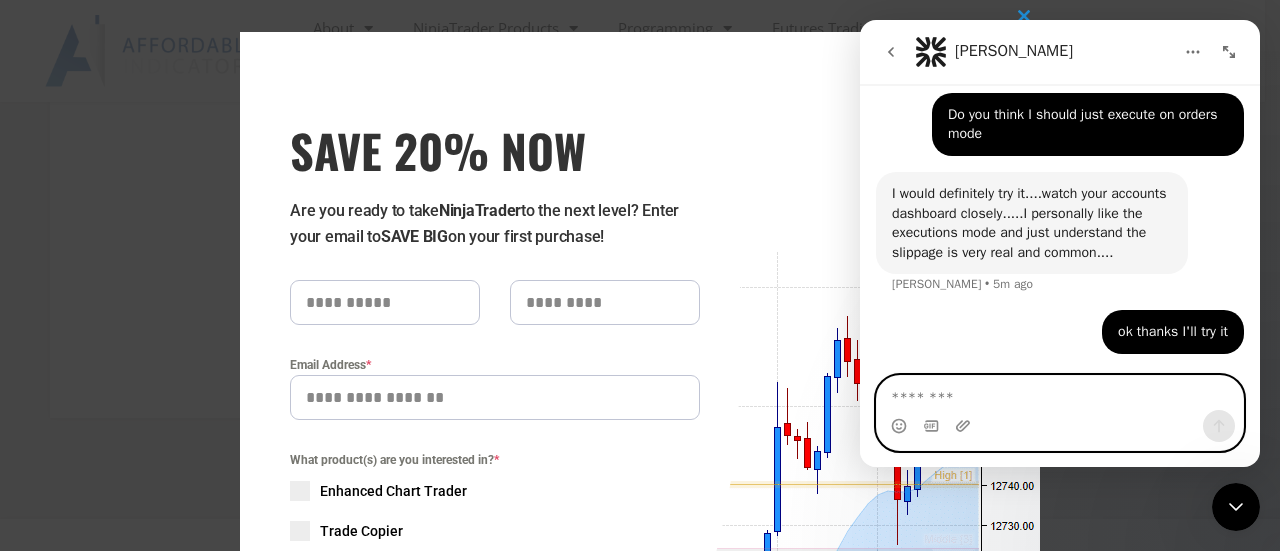 scroll, scrollTop: 2903, scrollLeft: 0, axis: vertical 